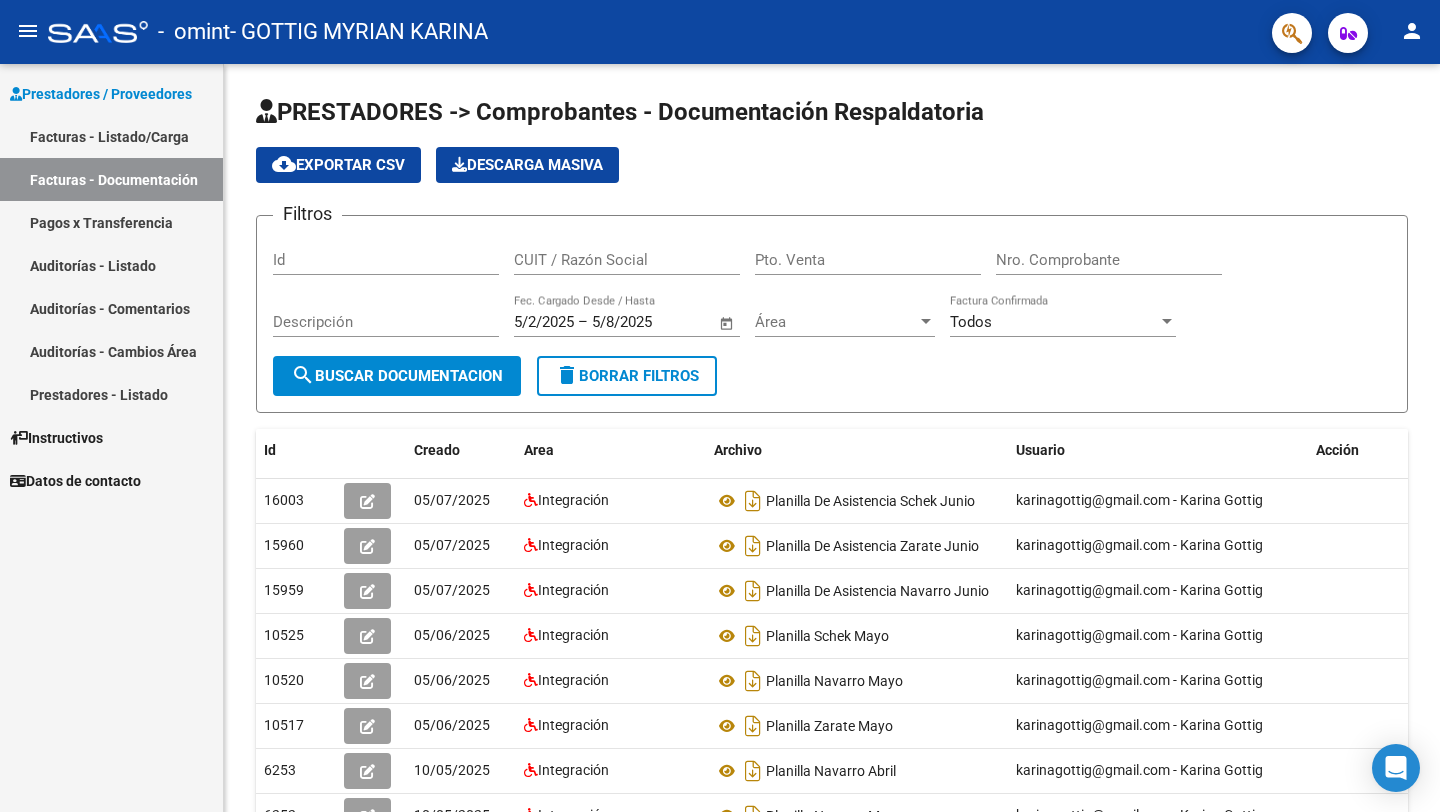 scroll, scrollTop: 0, scrollLeft: 0, axis: both 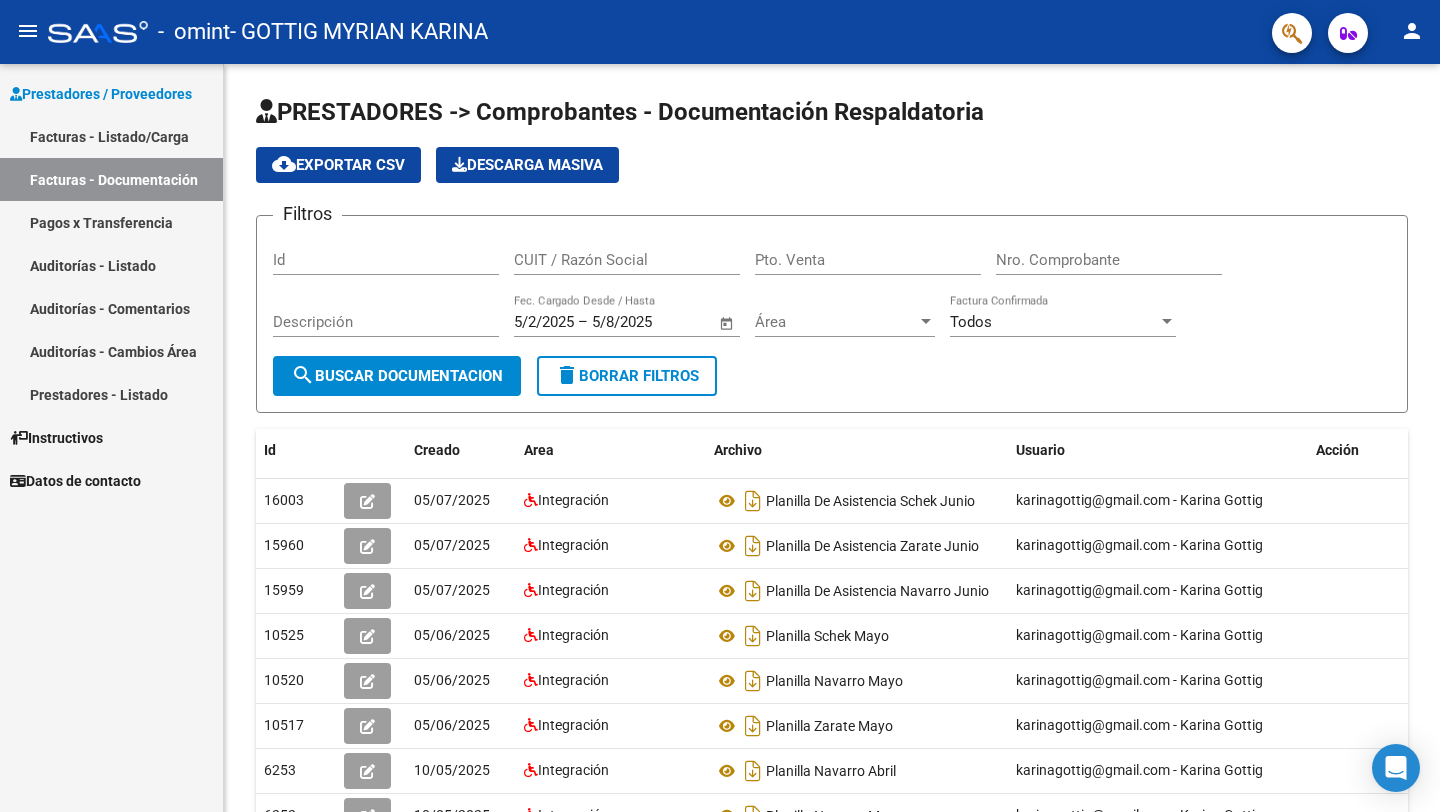 click on "Facturas - Listado/Carga" at bounding box center [111, 136] 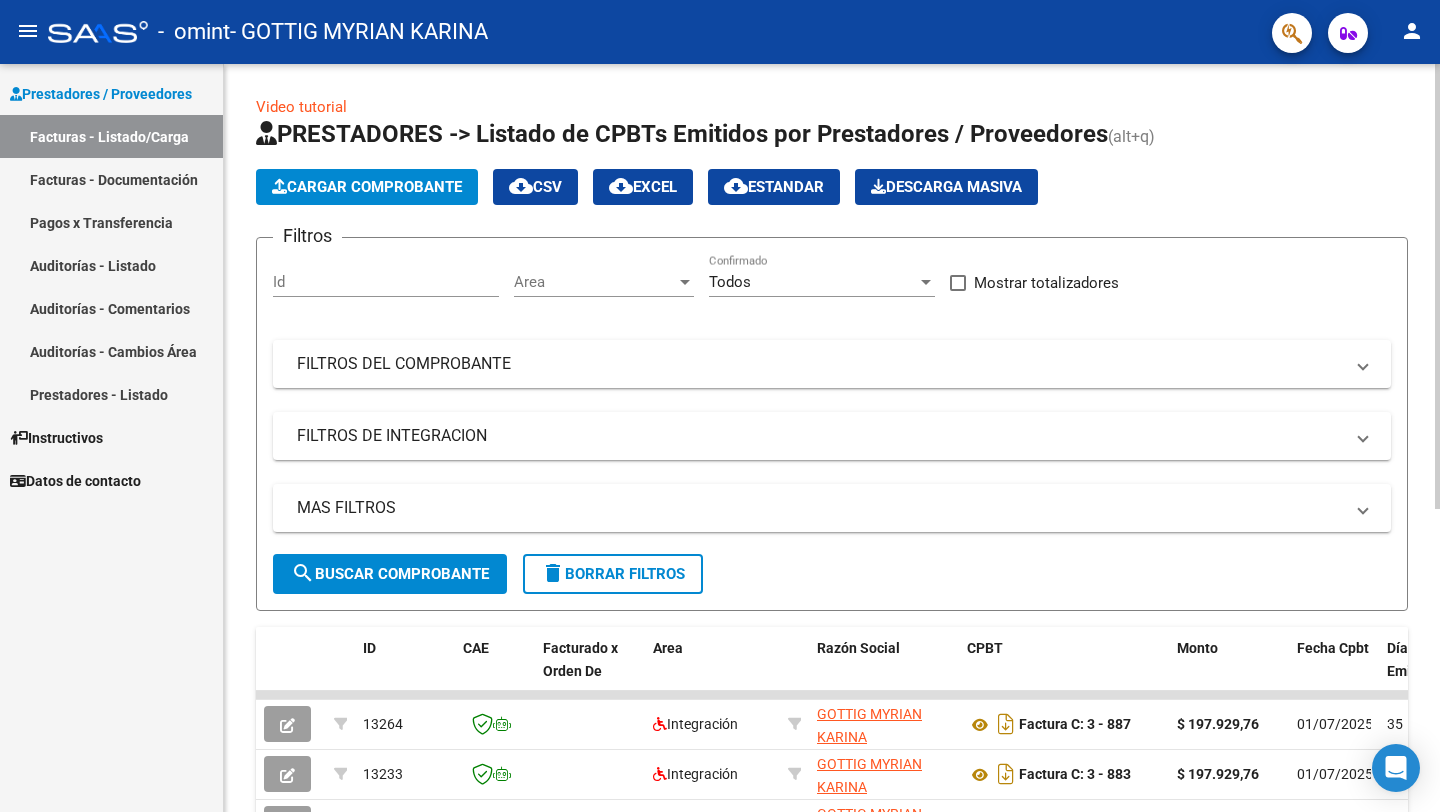 click on "Cargar Comprobante" 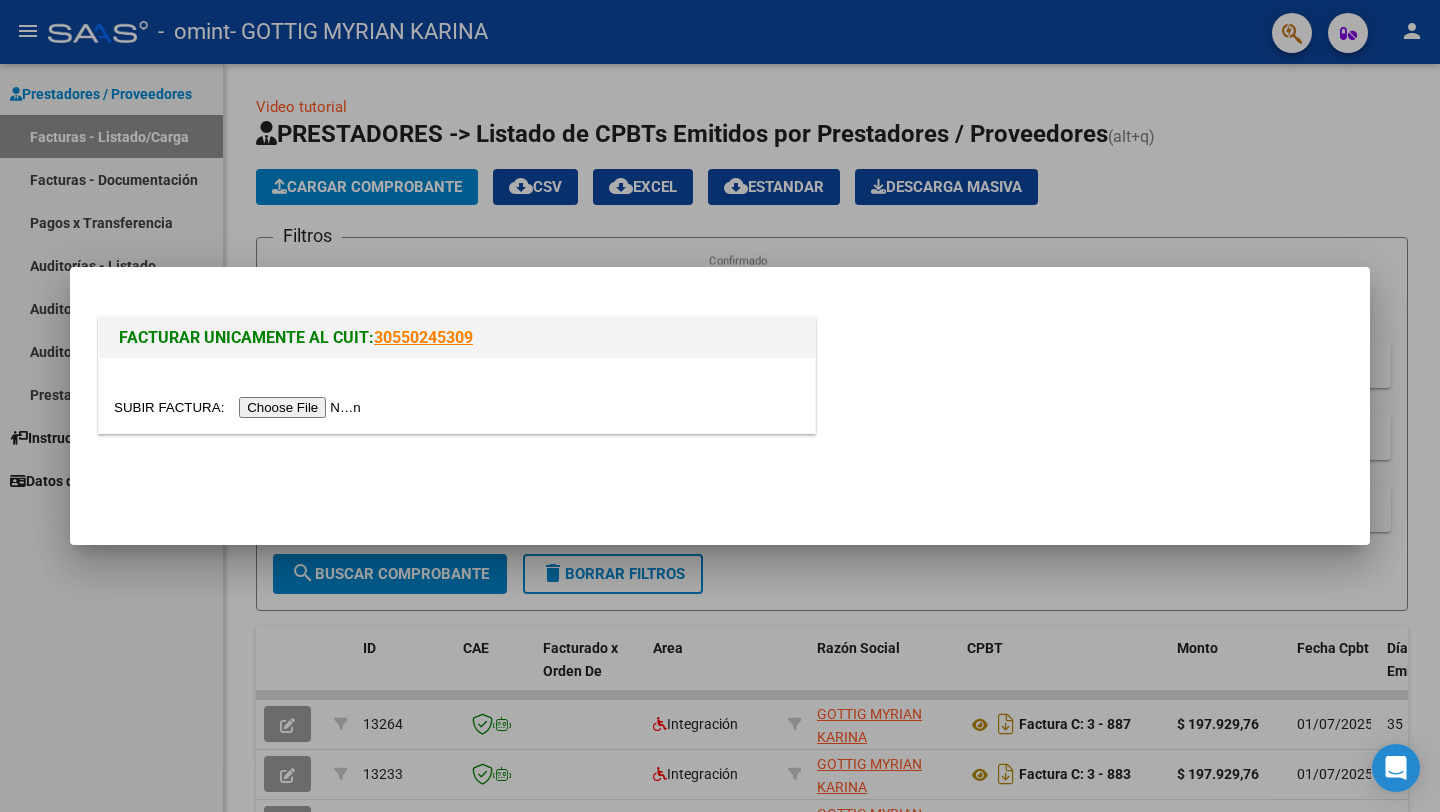 click at bounding box center [240, 407] 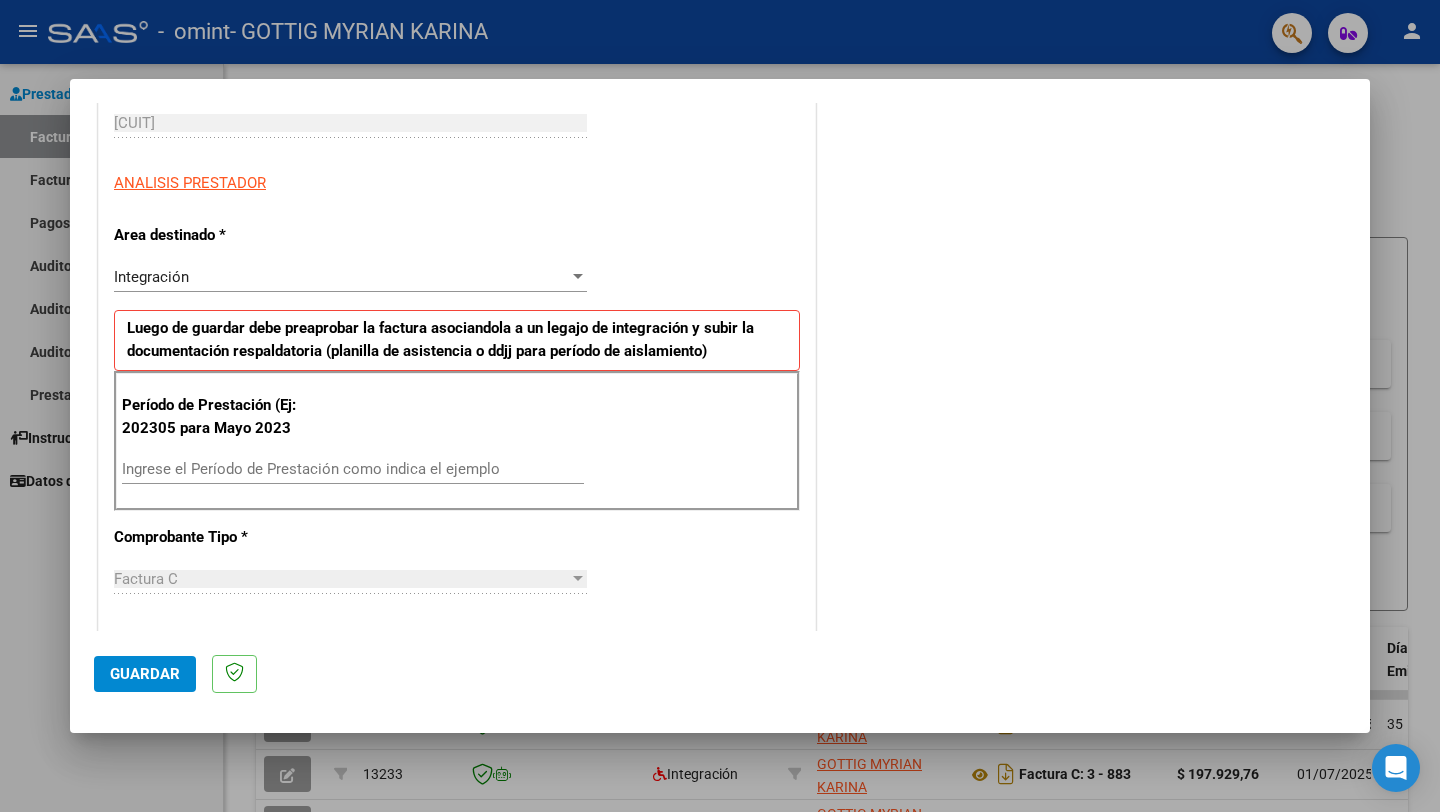 scroll, scrollTop: 316, scrollLeft: 0, axis: vertical 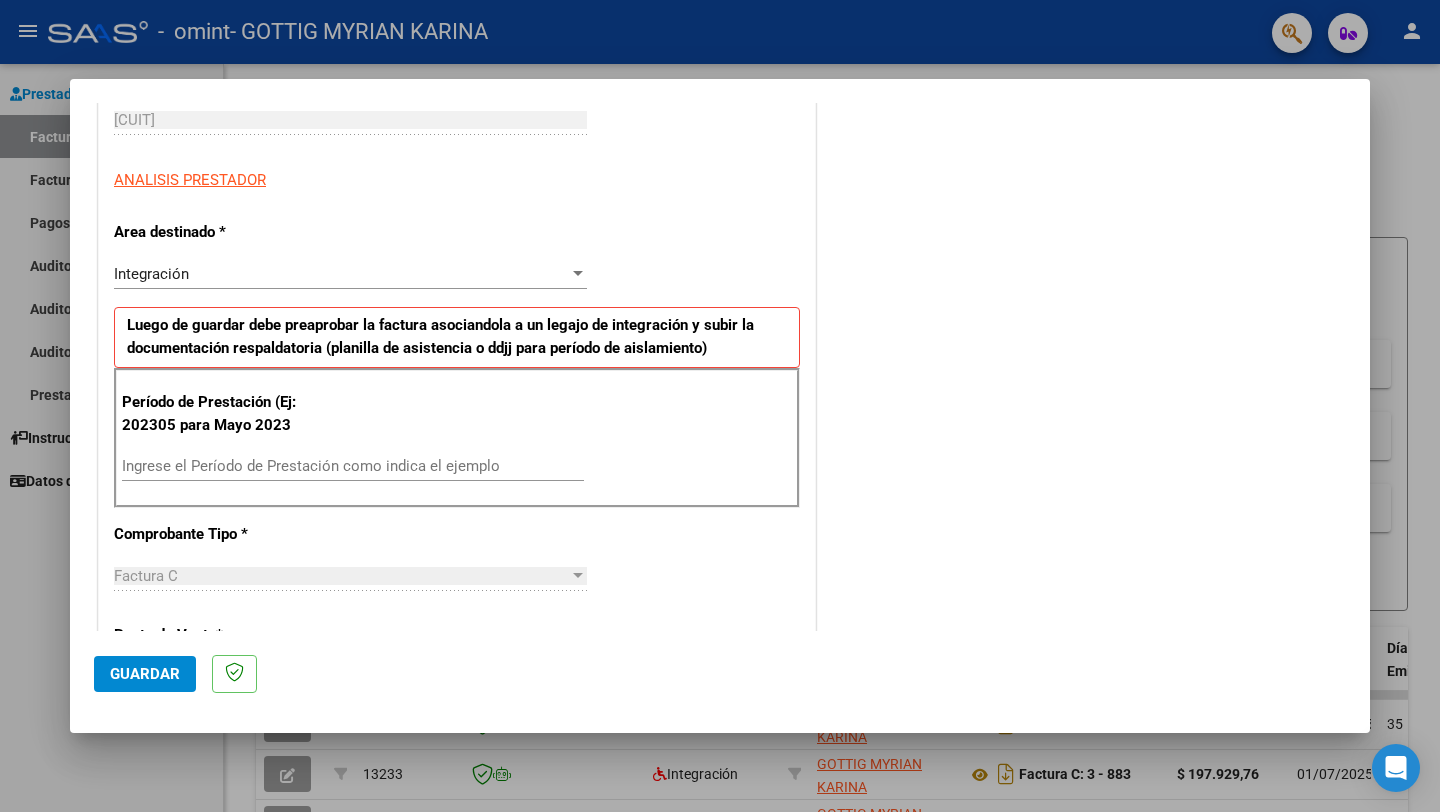 click on "Ingrese el Período de Prestación como indica el ejemplo" at bounding box center [353, 466] 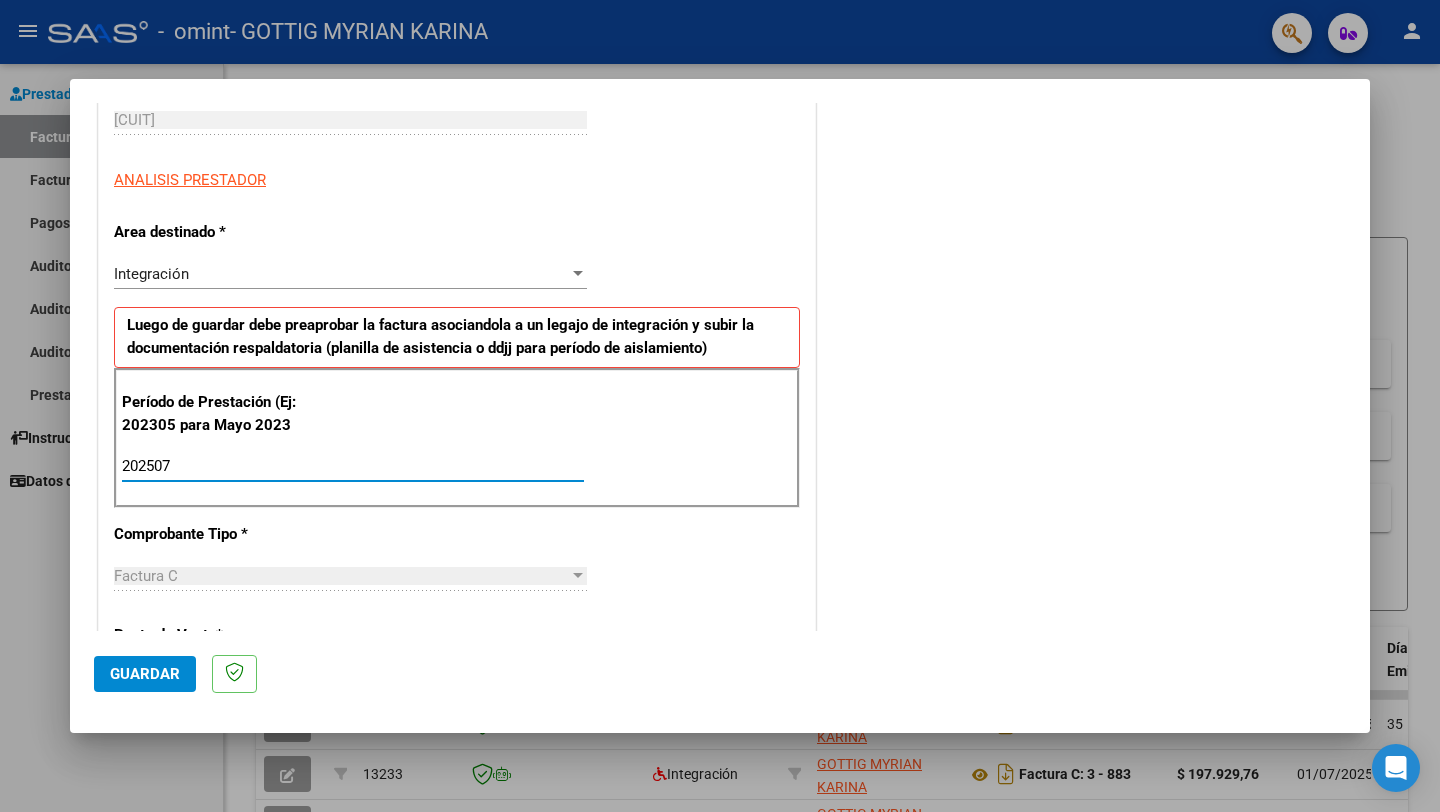 type on "202507" 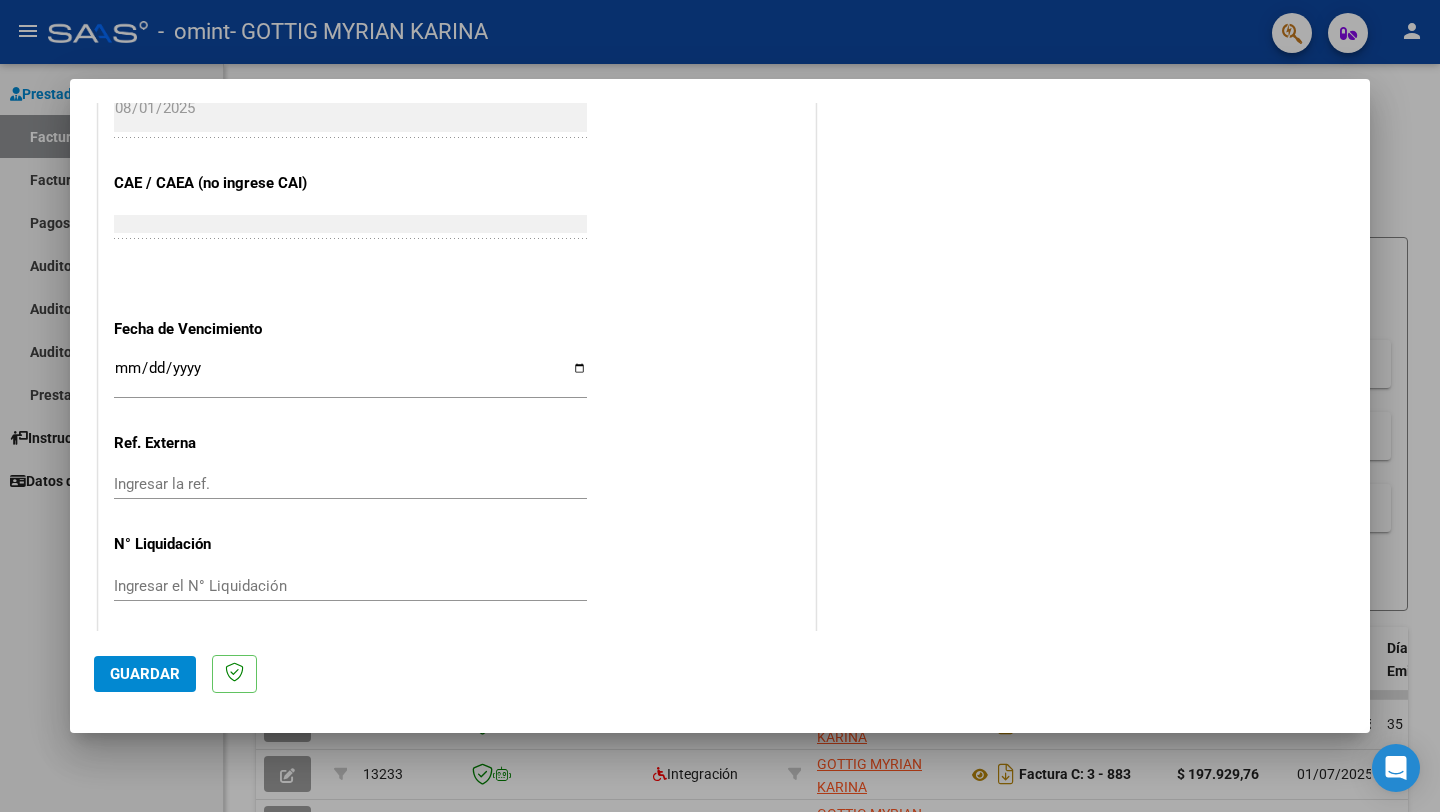 scroll, scrollTop: 1194, scrollLeft: 0, axis: vertical 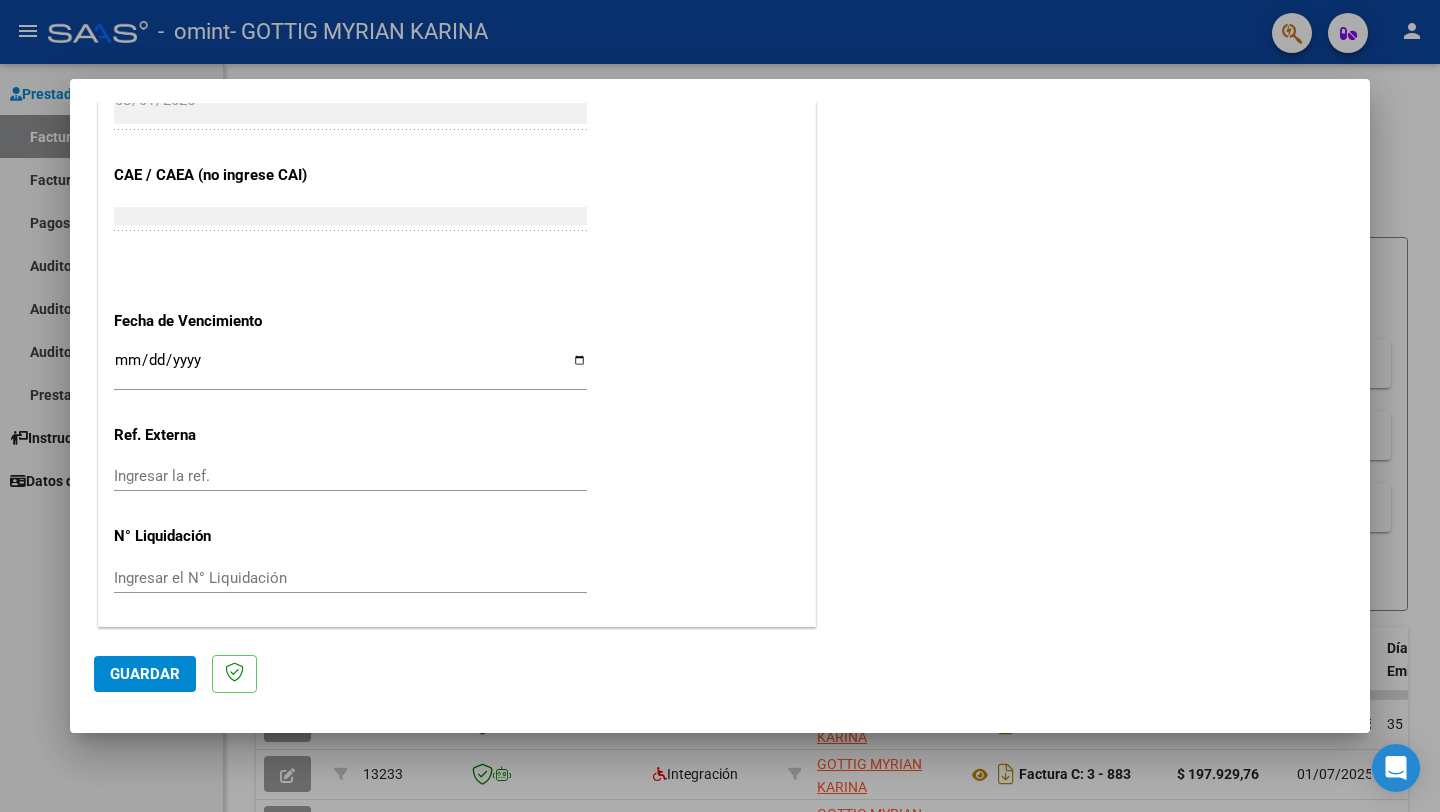 click on "Ingresar la fecha" at bounding box center [350, 368] 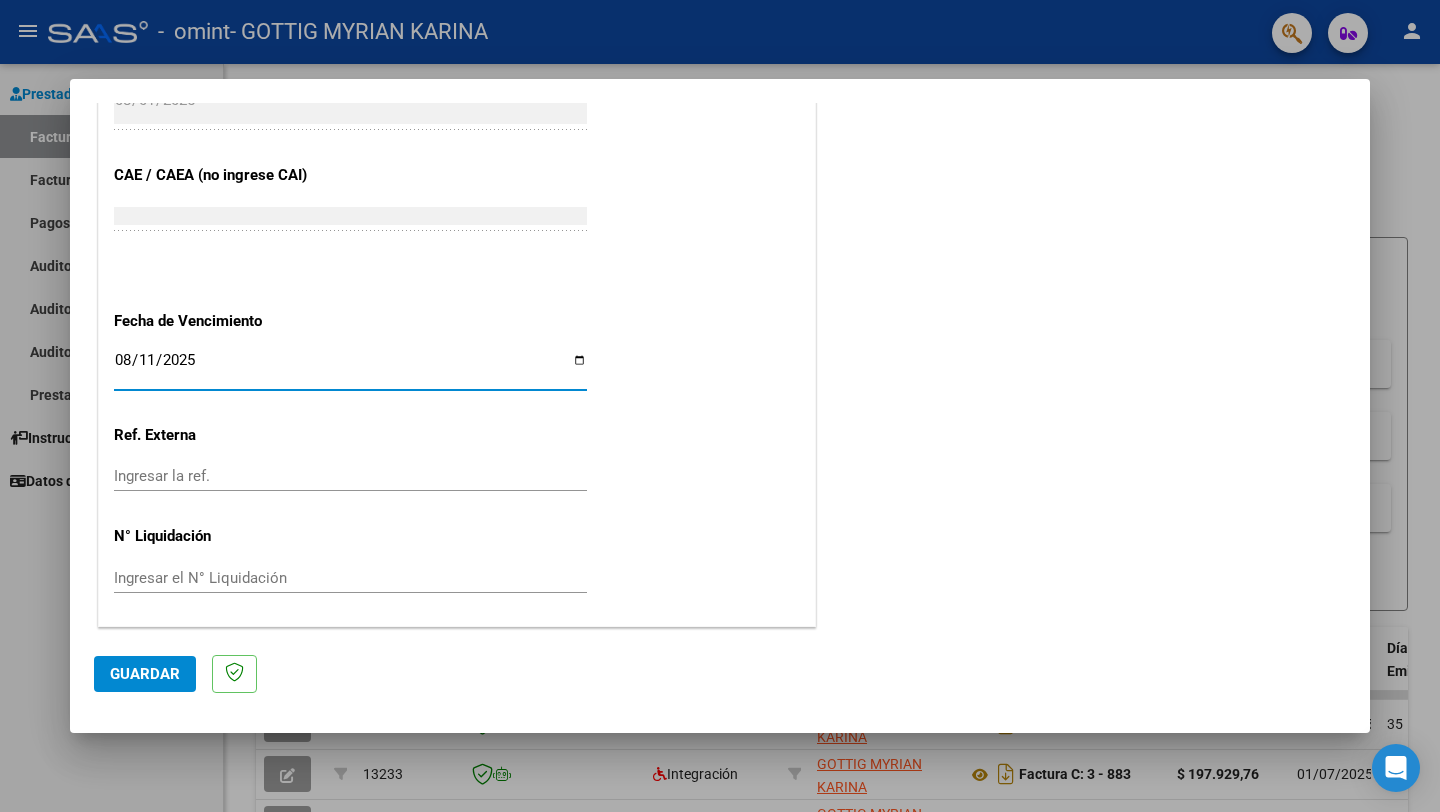 type on "2025-08-11" 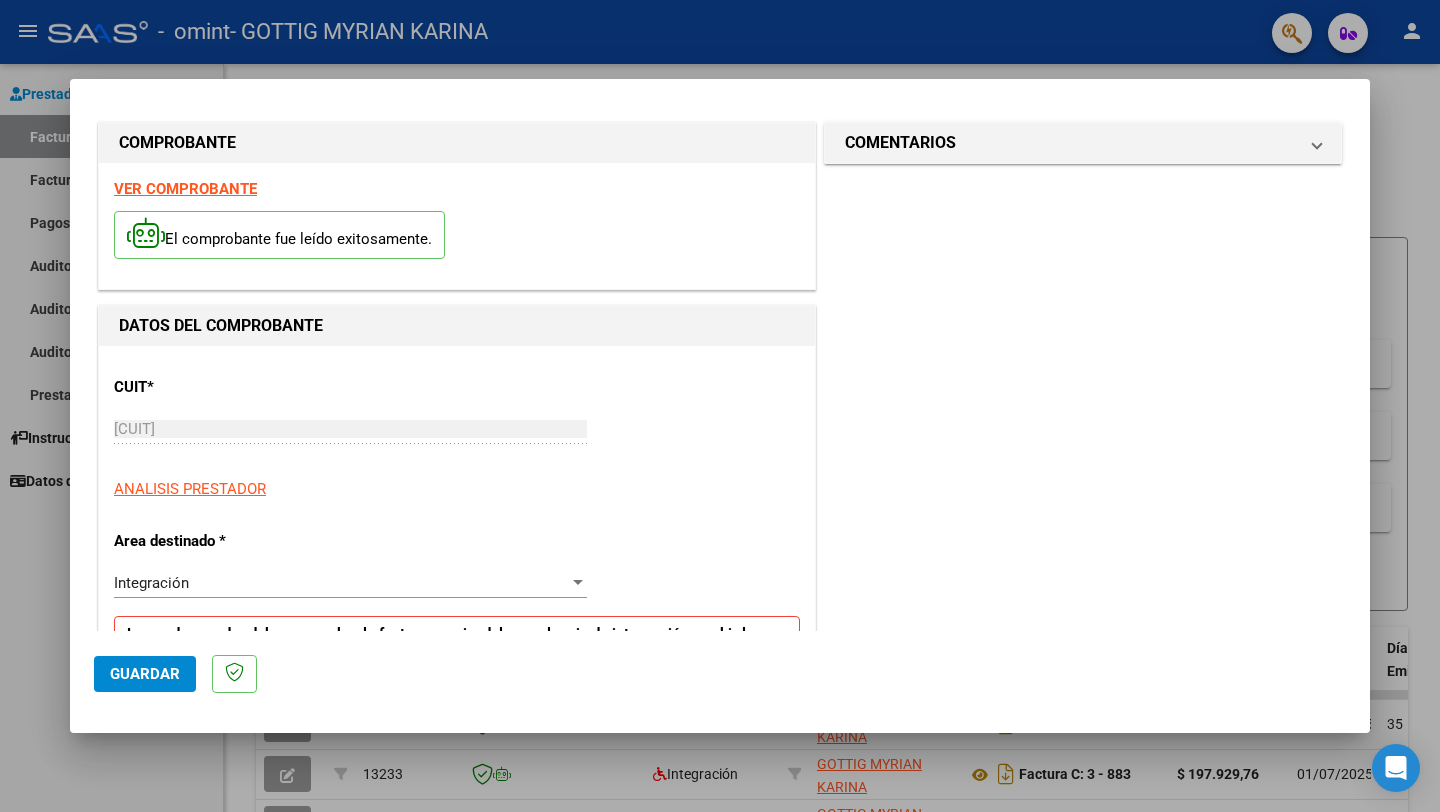scroll, scrollTop: 0, scrollLeft: 0, axis: both 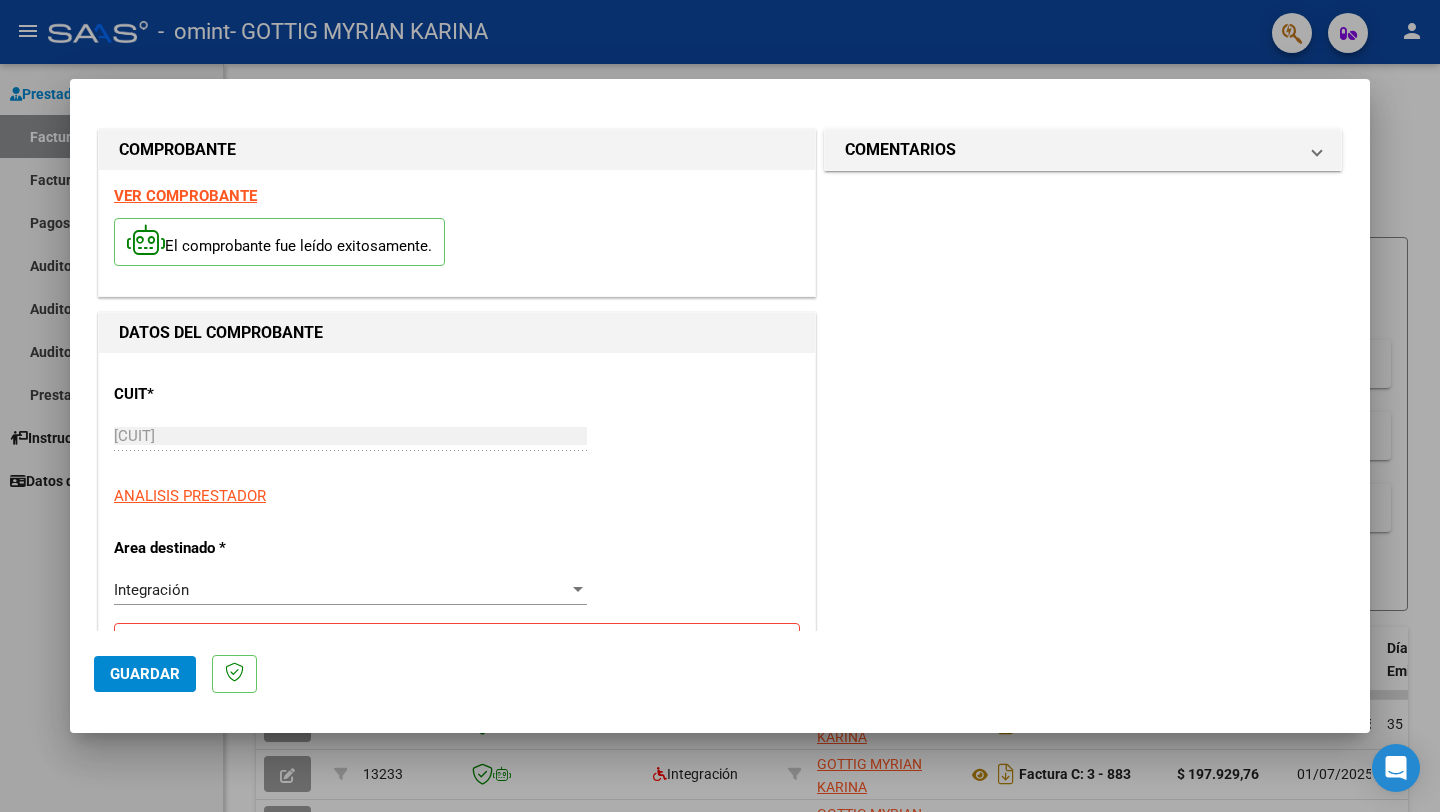 click on "Guardar" 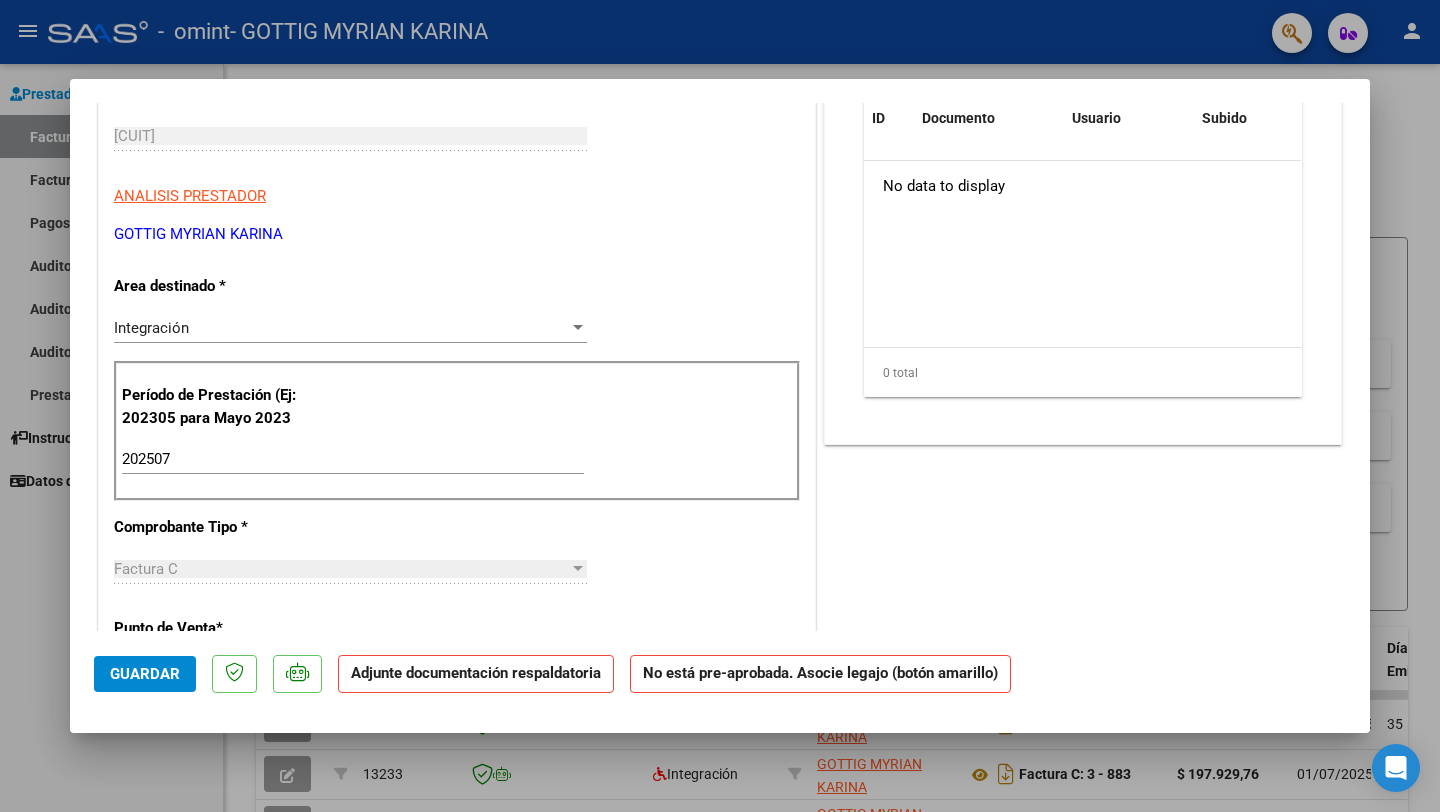 scroll, scrollTop: 0, scrollLeft: 0, axis: both 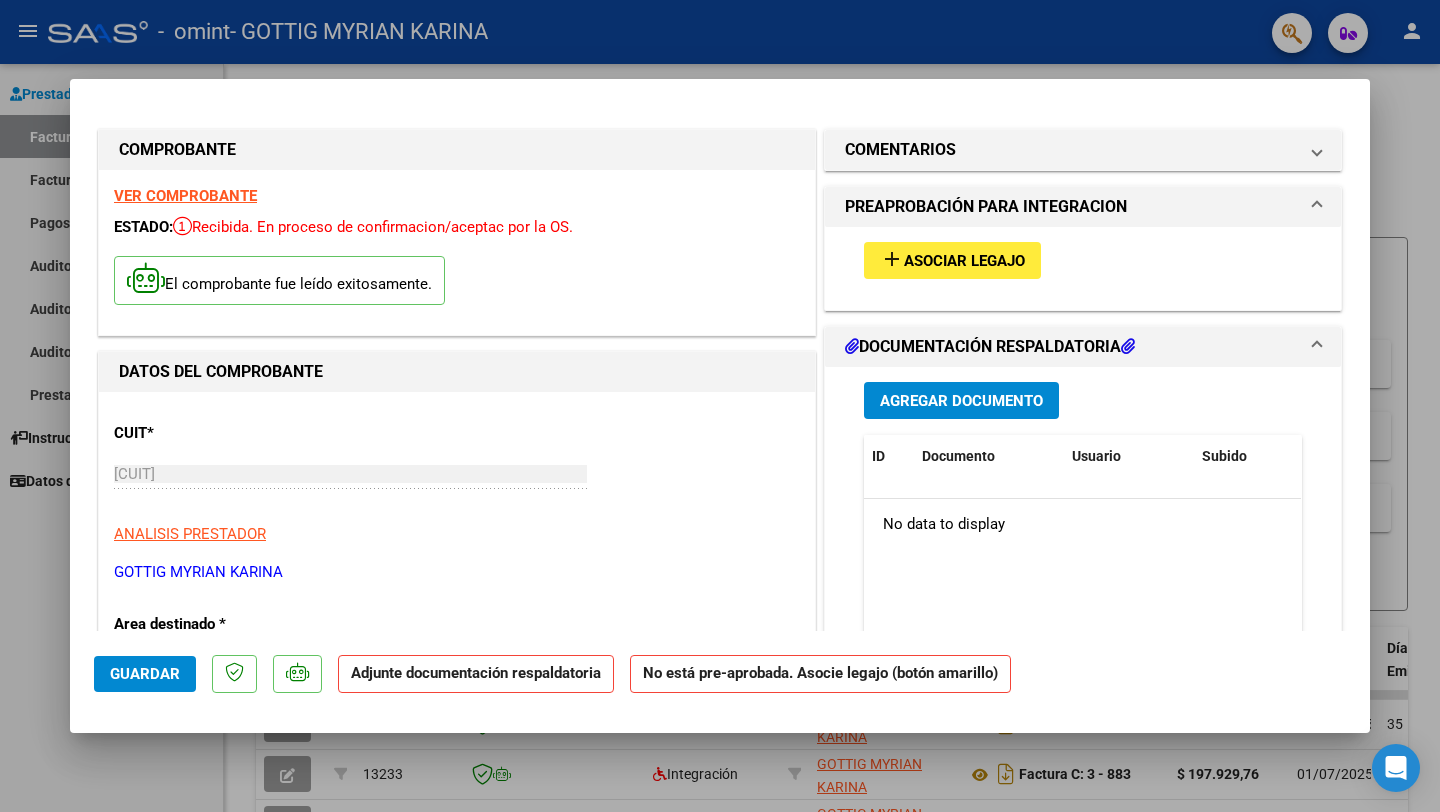 click on "Asociar Legajo" at bounding box center [964, 261] 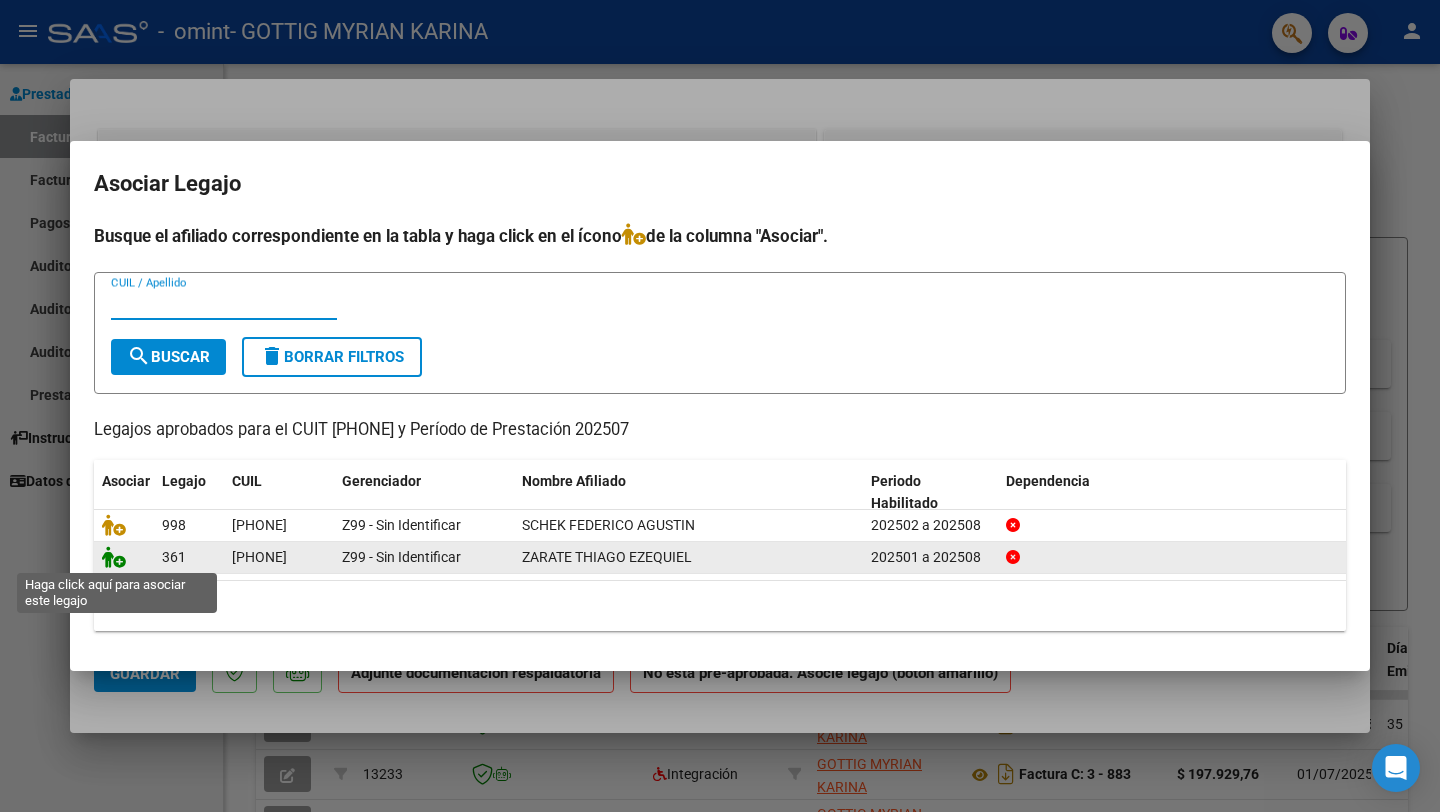 click 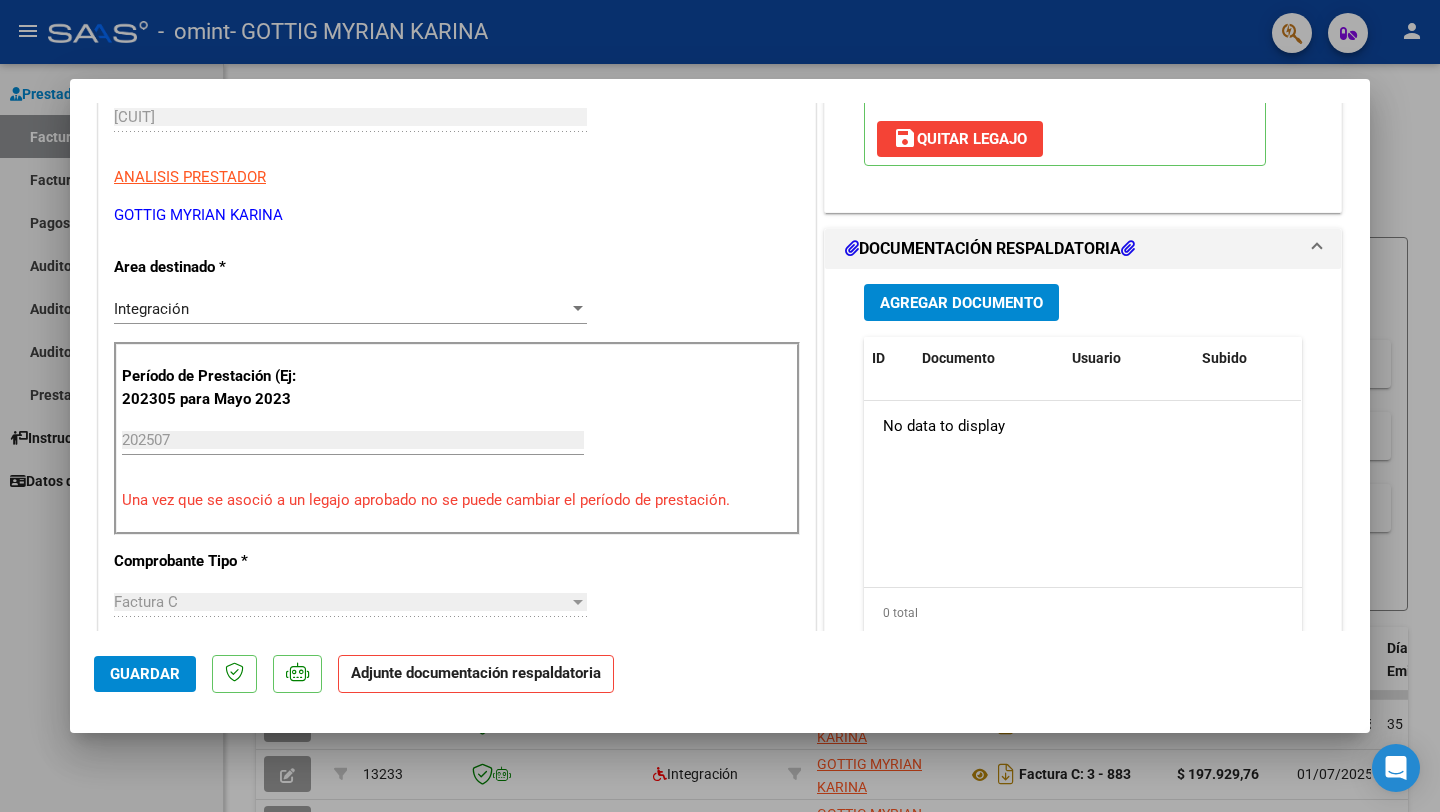 scroll, scrollTop: 365, scrollLeft: 0, axis: vertical 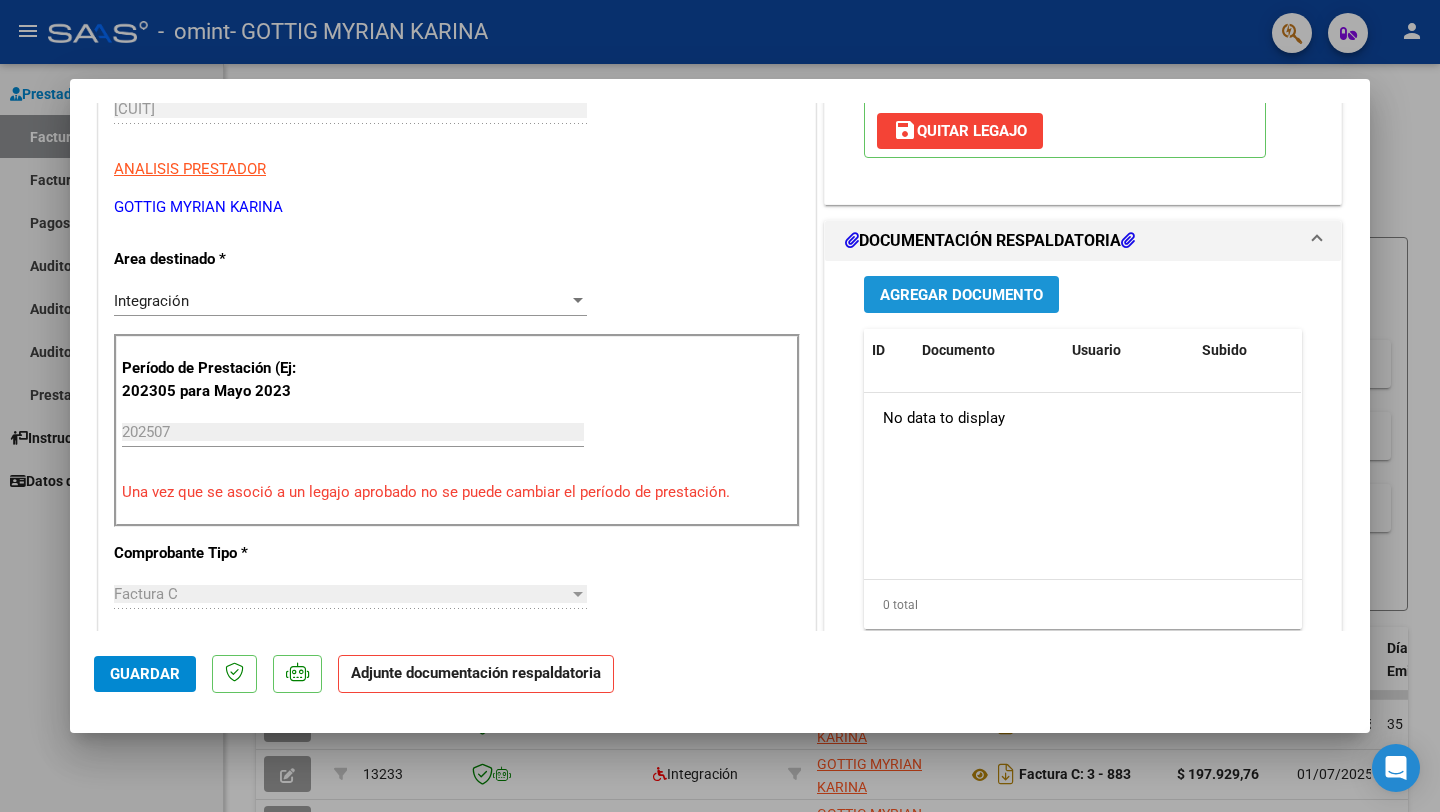 click on "Agregar Documento" at bounding box center (961, 295) 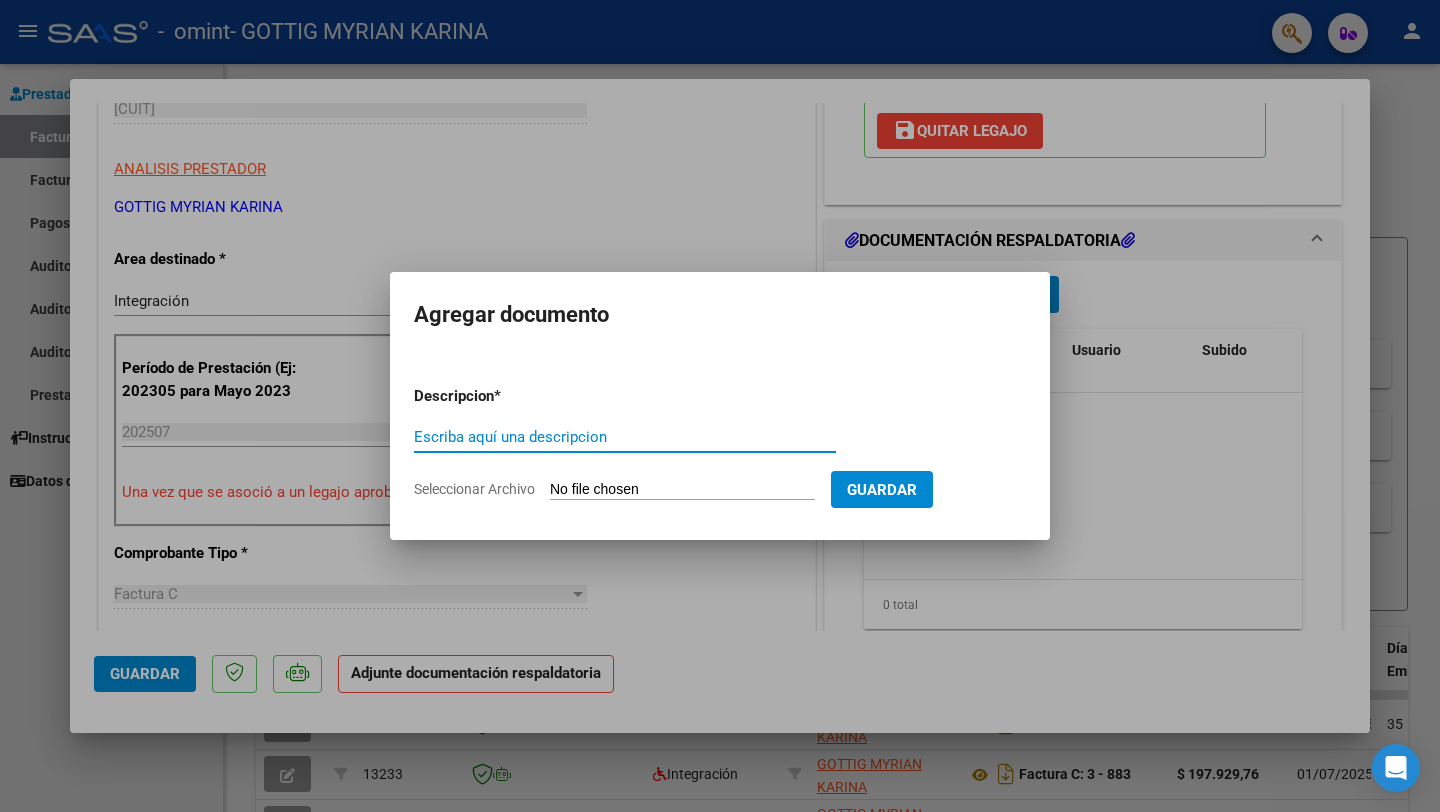 click on "Seleccionar Archivo" 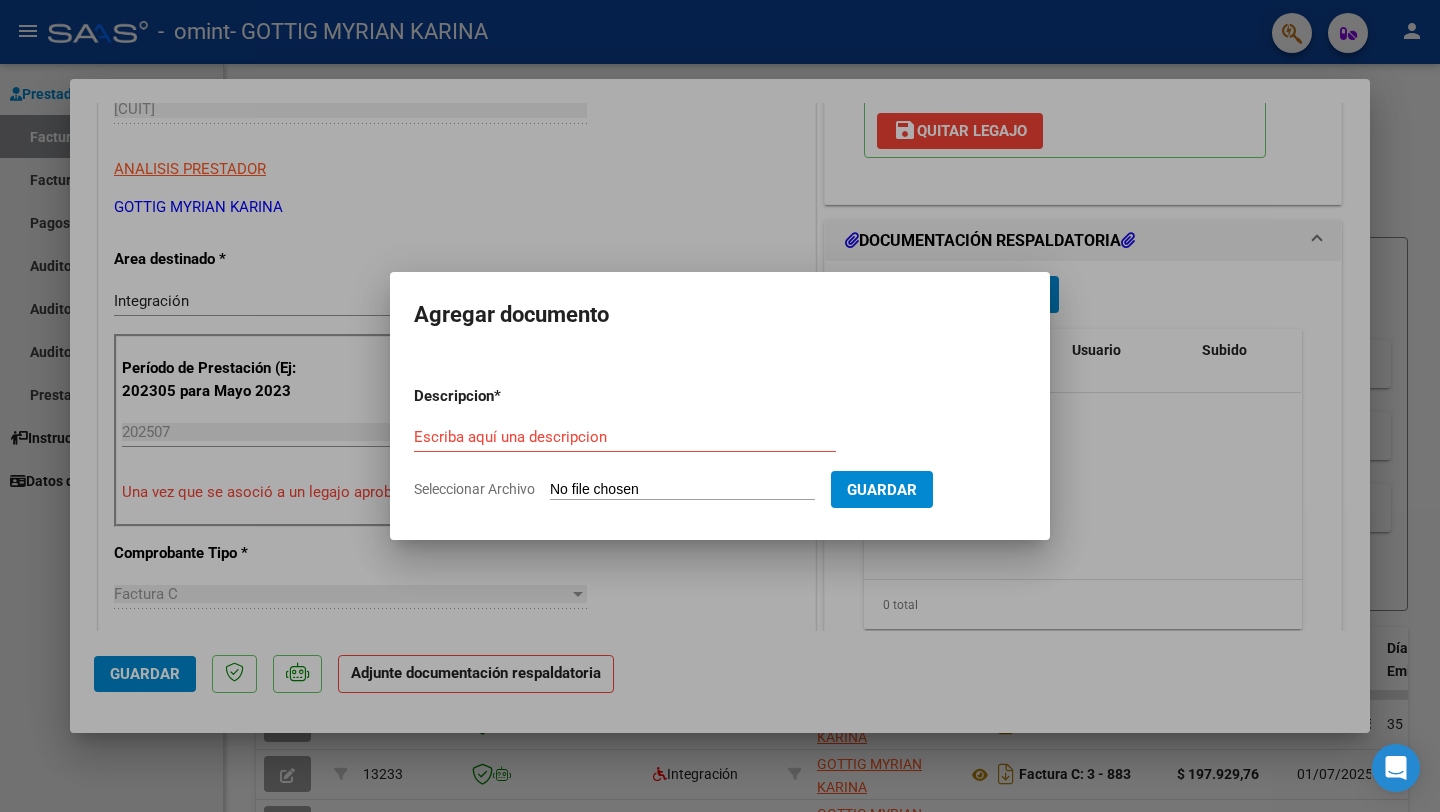 type on "C:\fakepath\Planilla Zarate Julio.pdf" 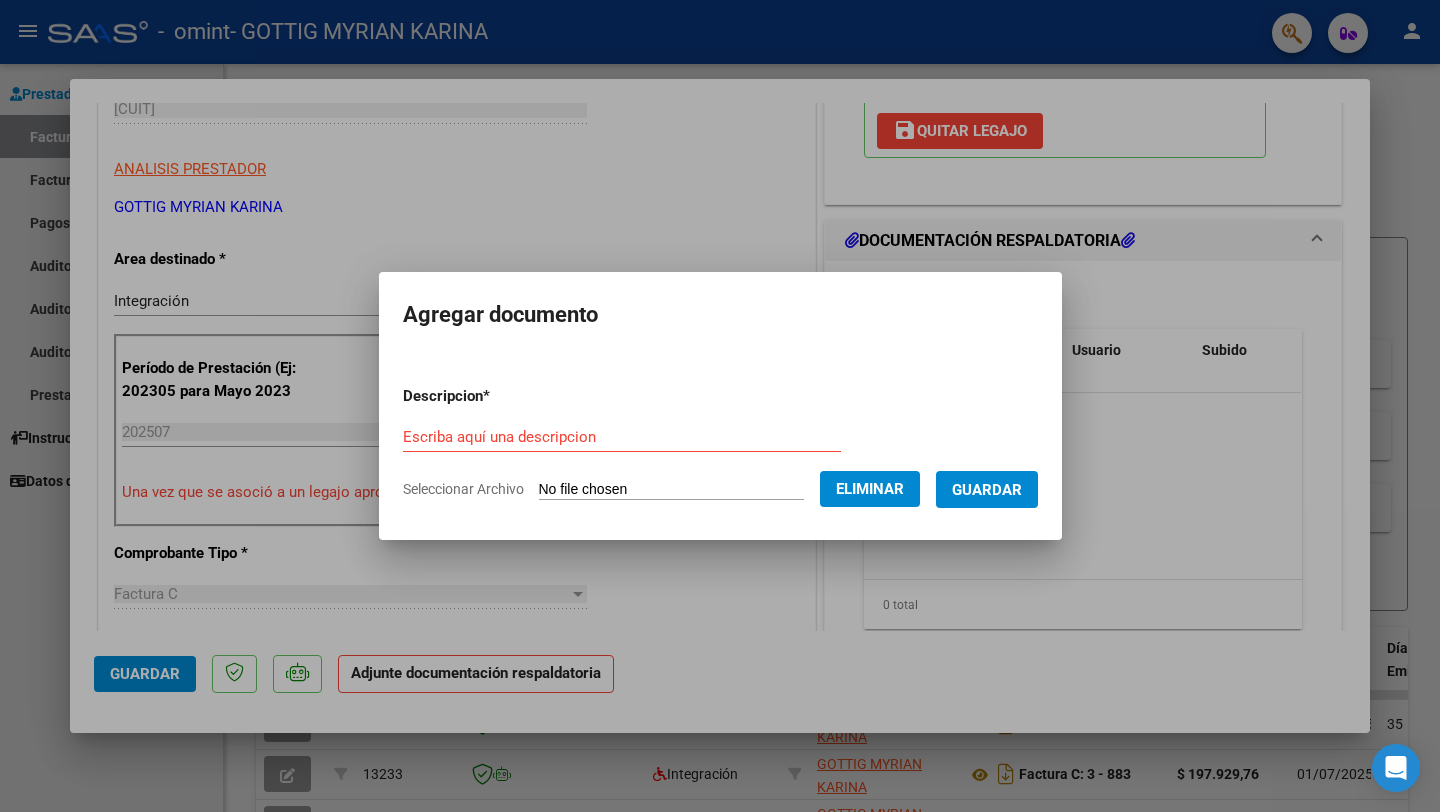 click on "Escriba aquí una descripcion" at bounding box center (622, 437) 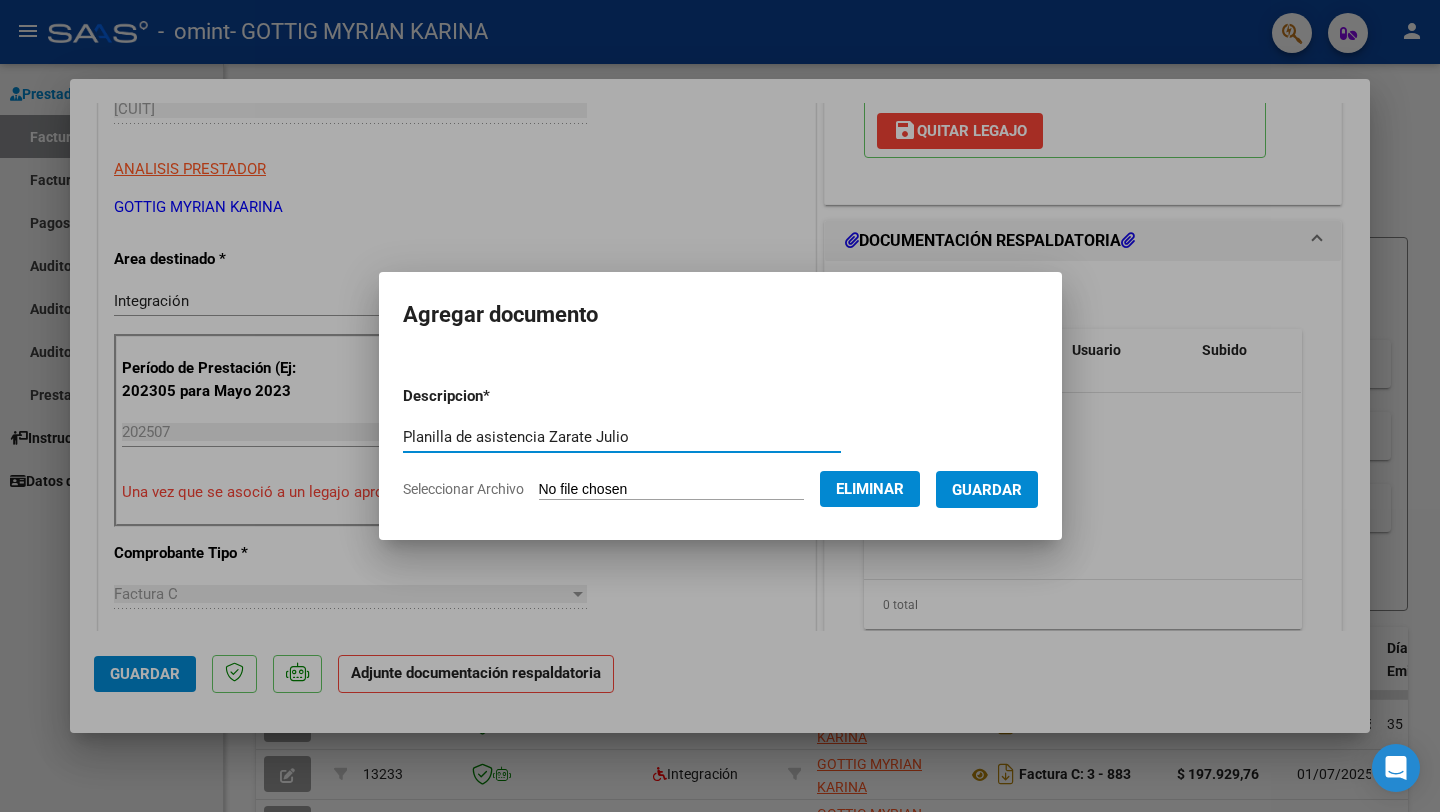 type on "Planilla de asistencia Zarate Julio" 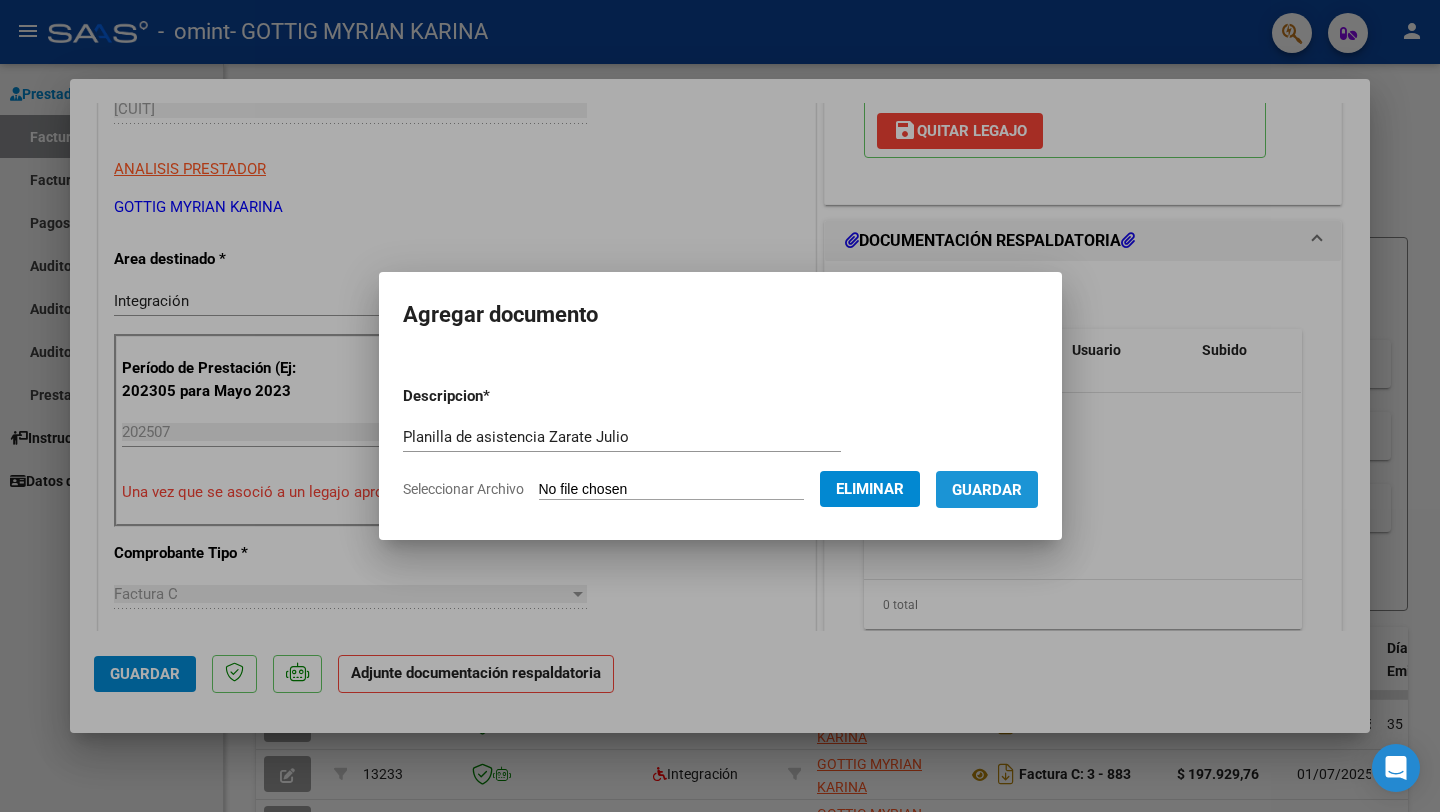 click on "Guardar" at bounding box center [987, 490] 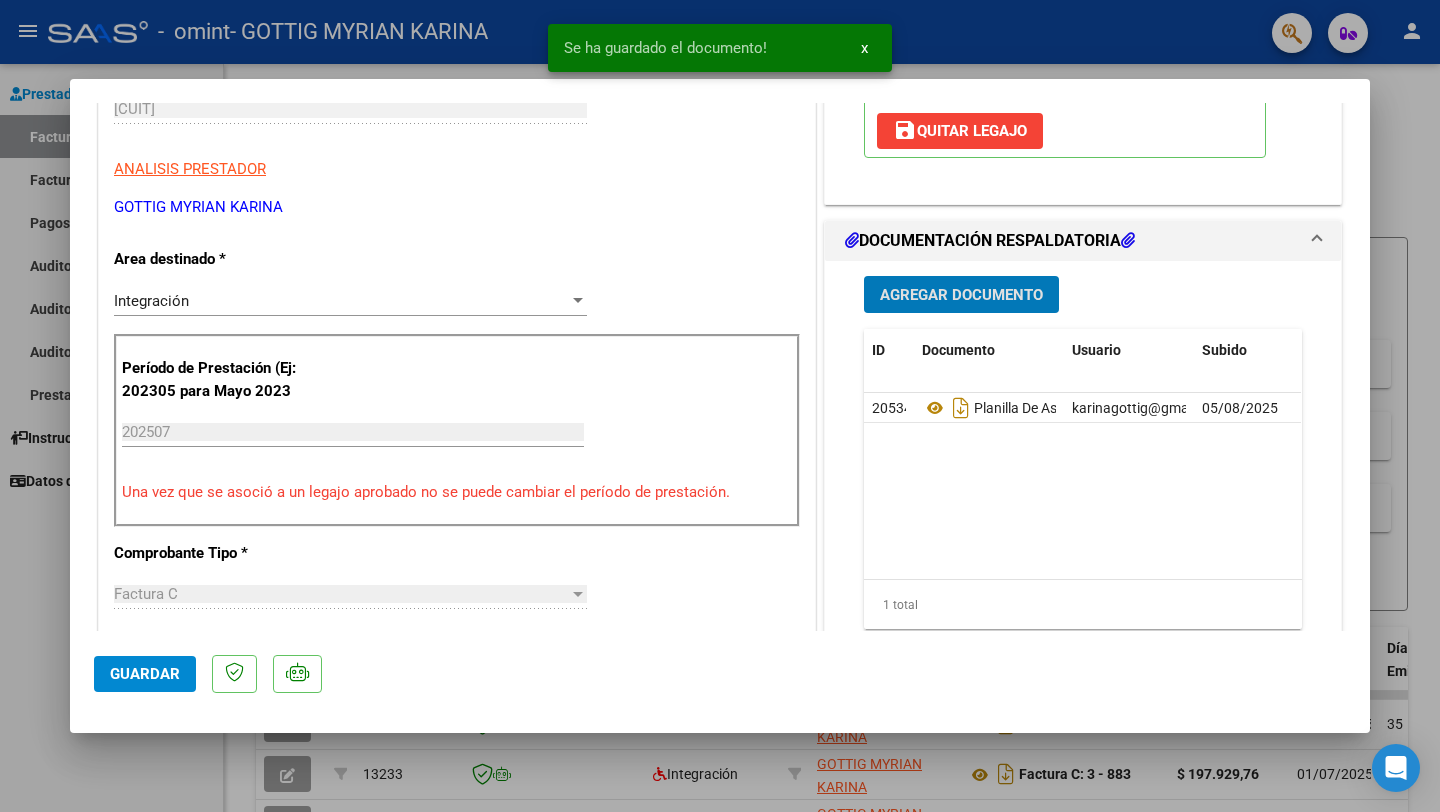 click on "Guardar" 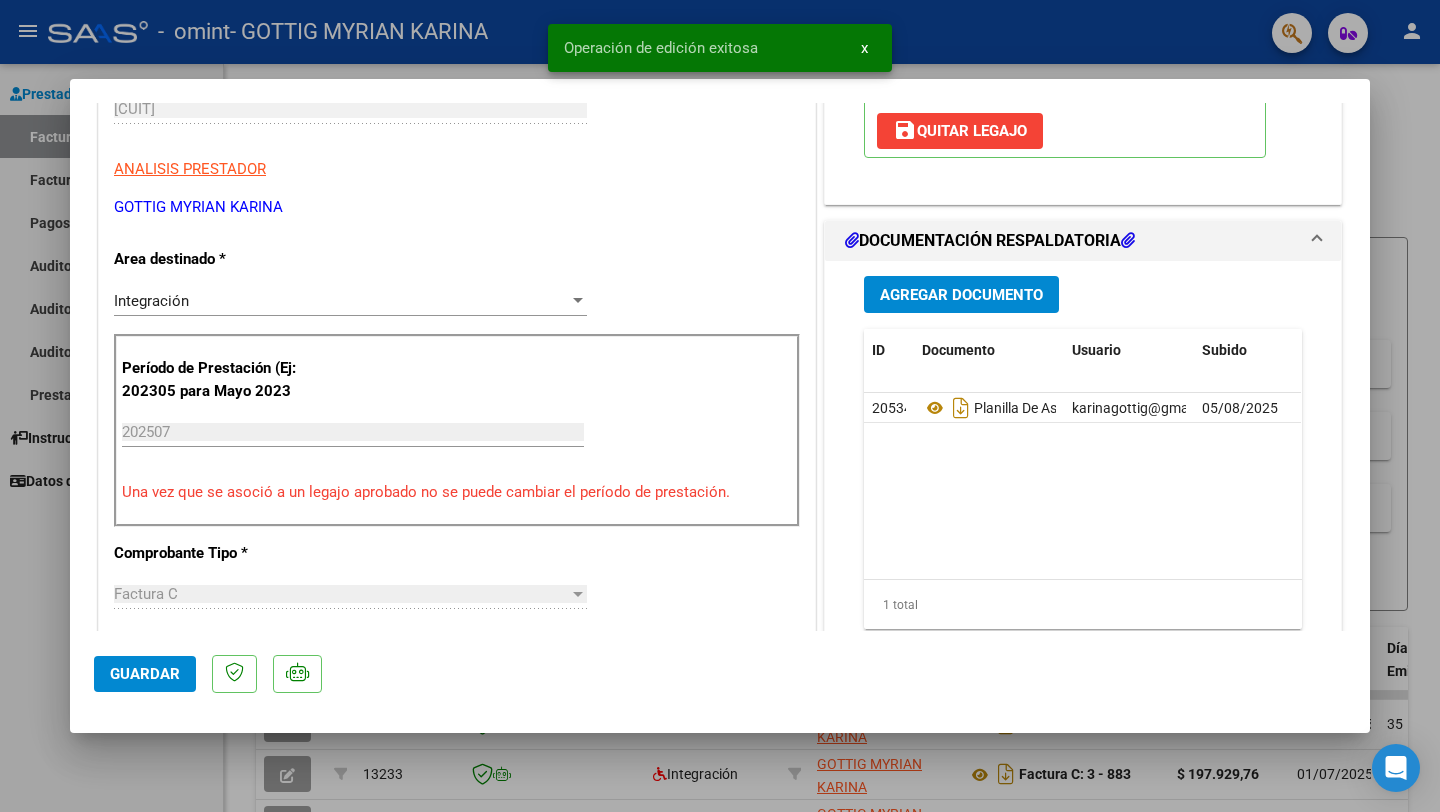 click at bounding box center (720, 406) 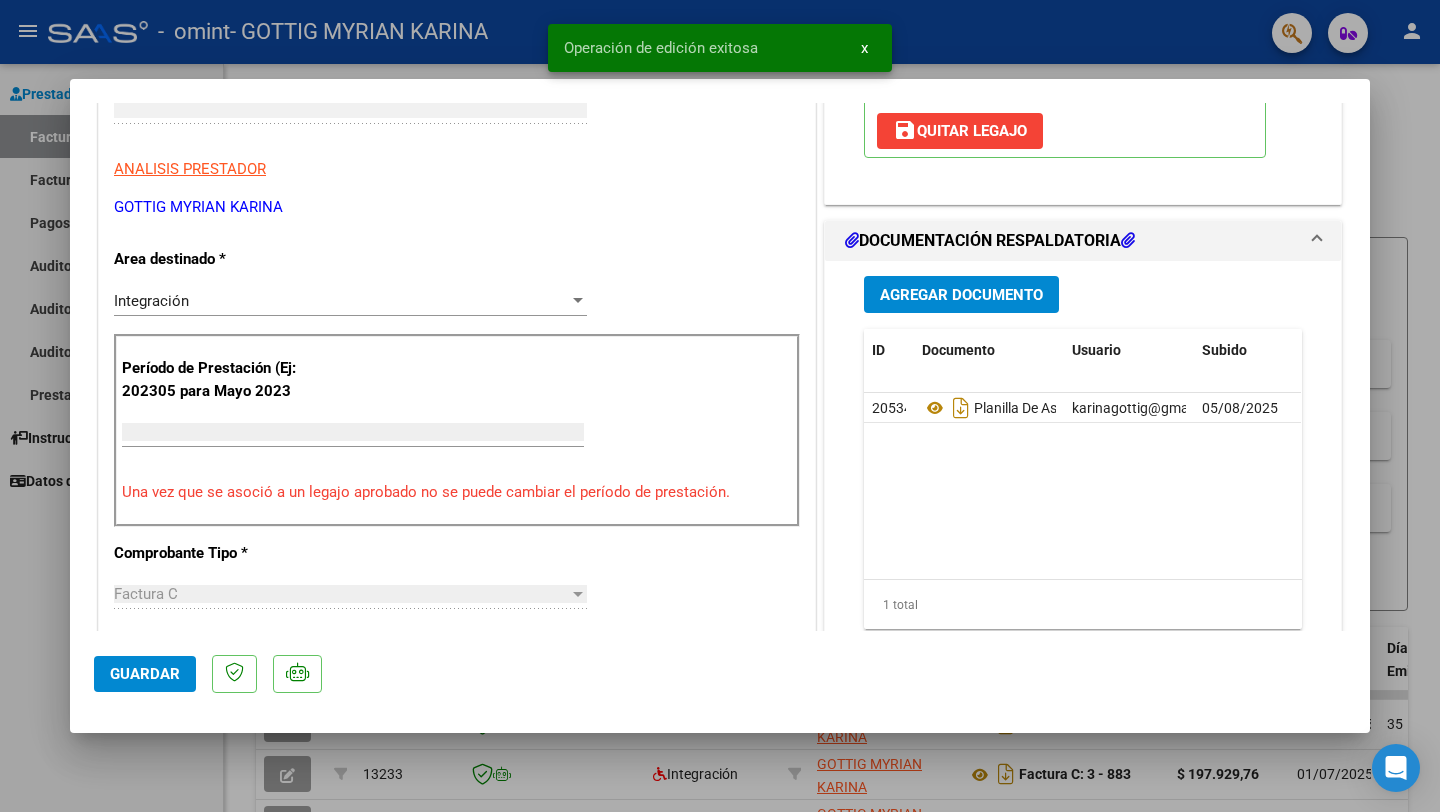 scroll, scrollTop: 304, scrollLeft: 0, axis: vertical 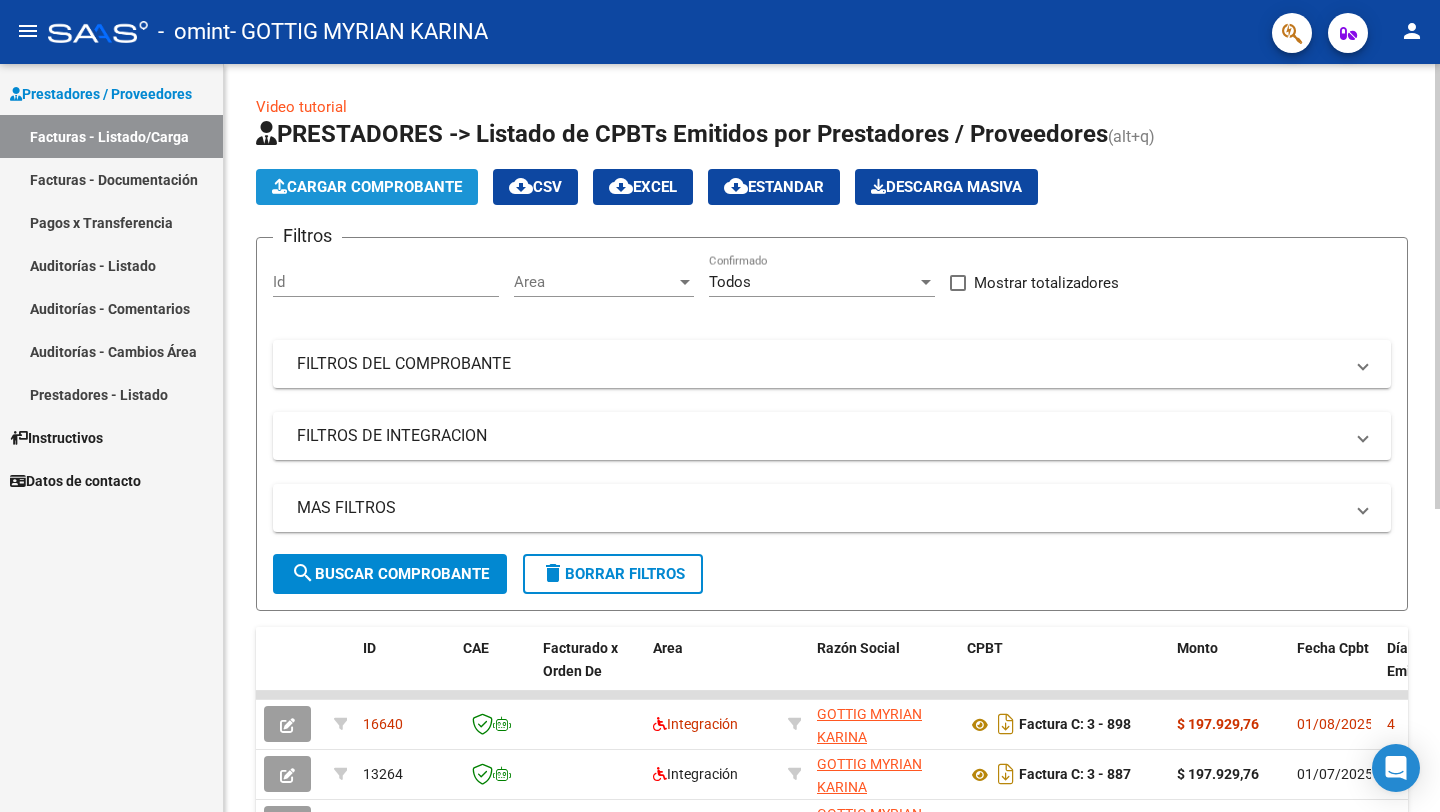 click on "Cargar Comprobante" 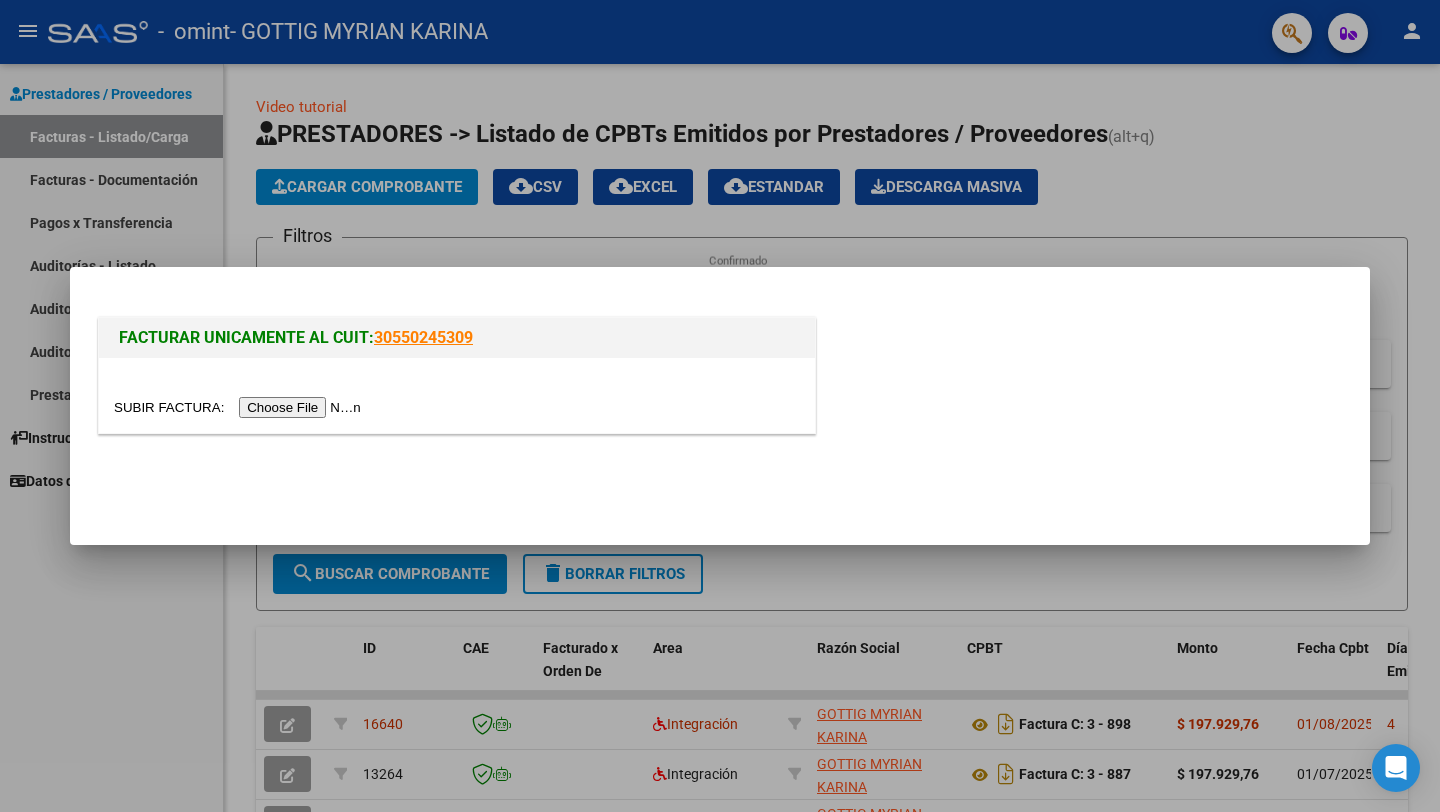 click at bounding box center [240, 407] 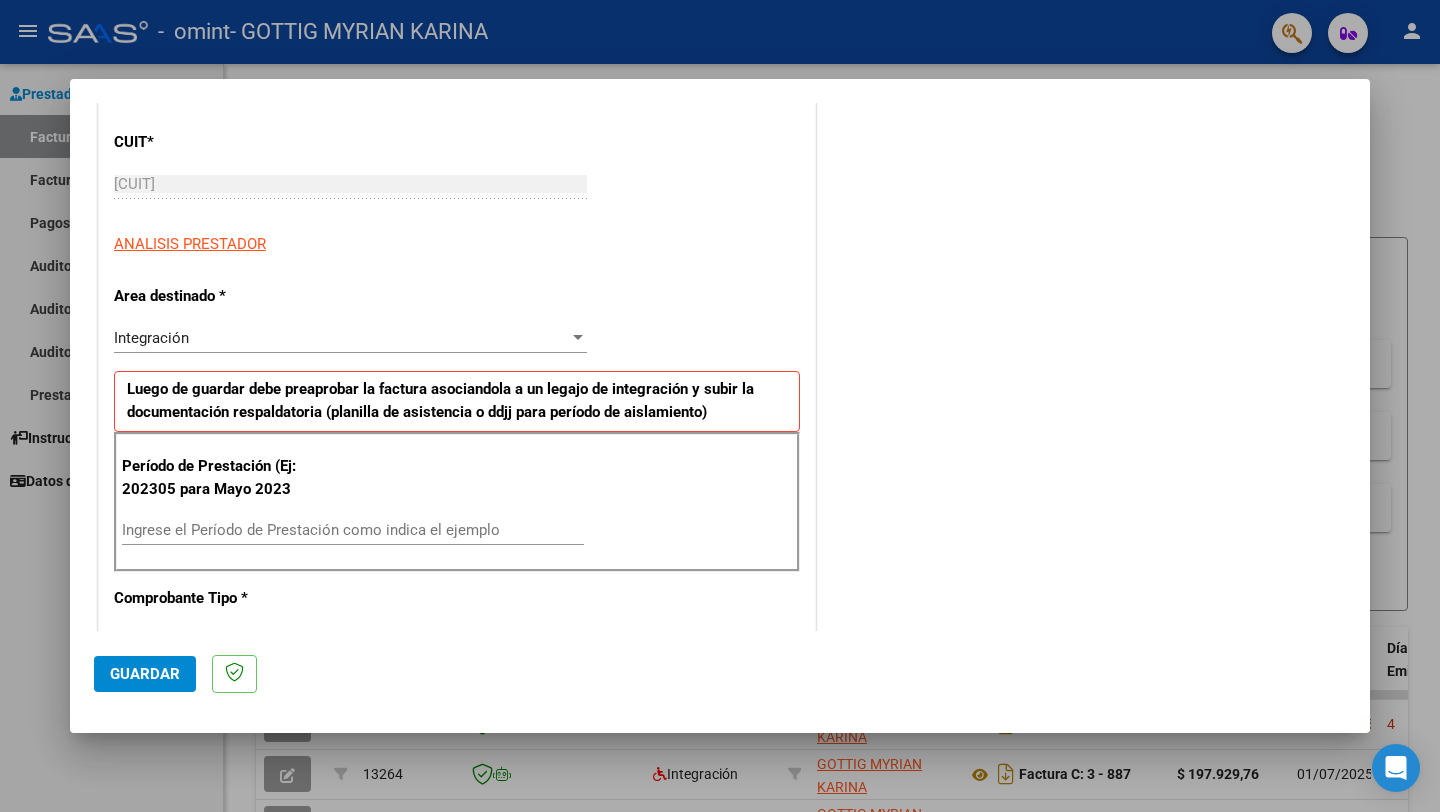 scroll, scrollTop: 285, scrollLeft: 0, axis: vertical 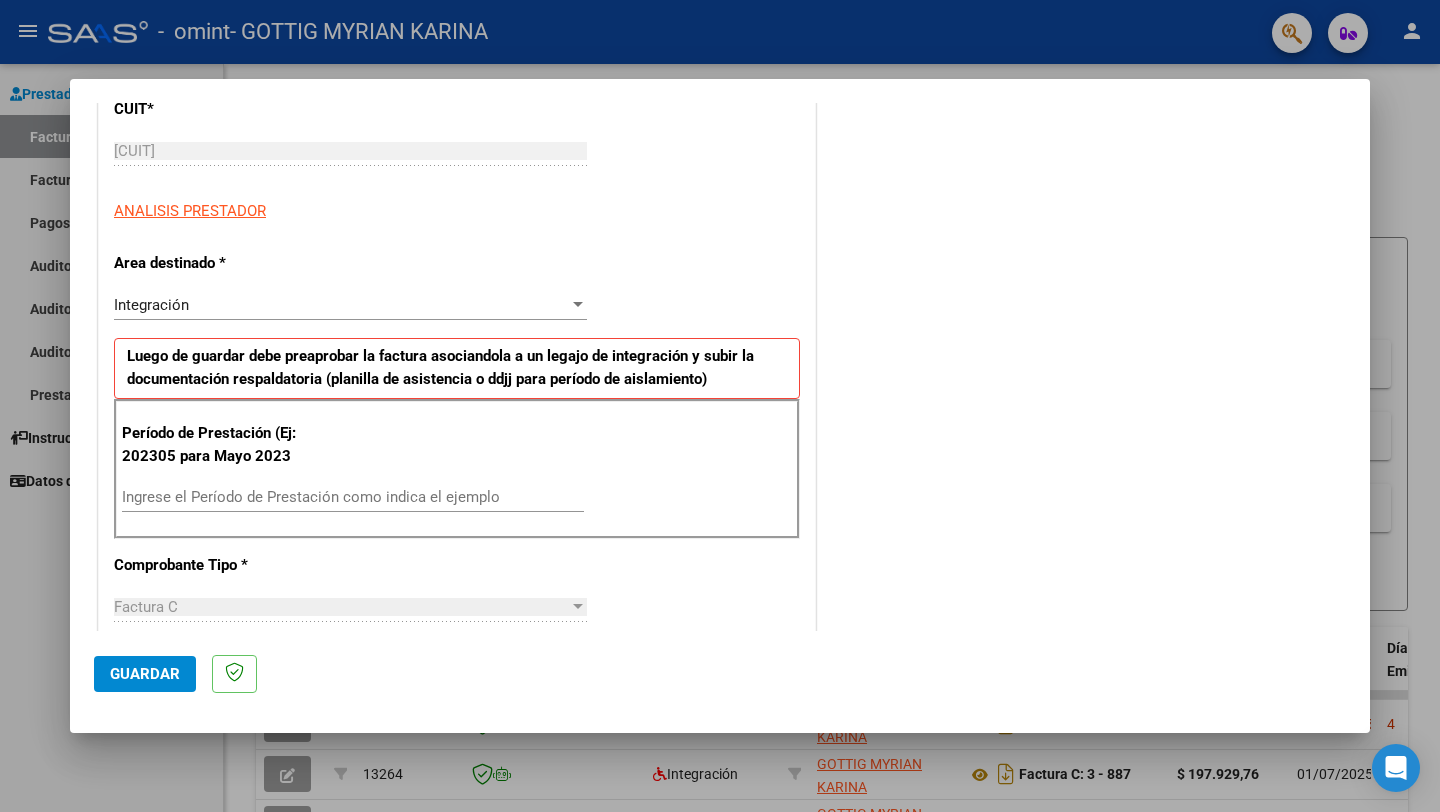 click on "Ingrese el Período de Prestación como indica el ejemplo" at bounding box center [353, 497] 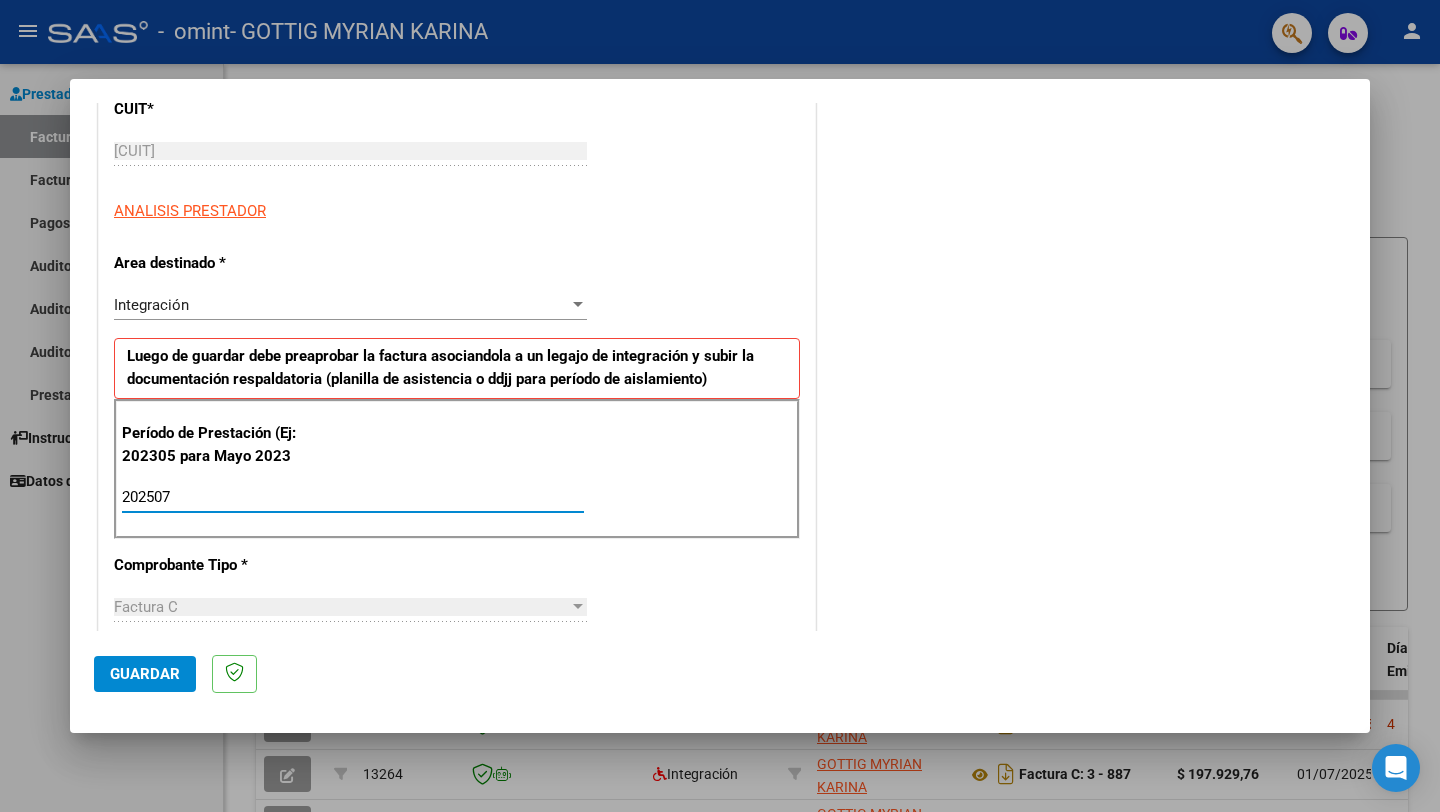 type on "202507" 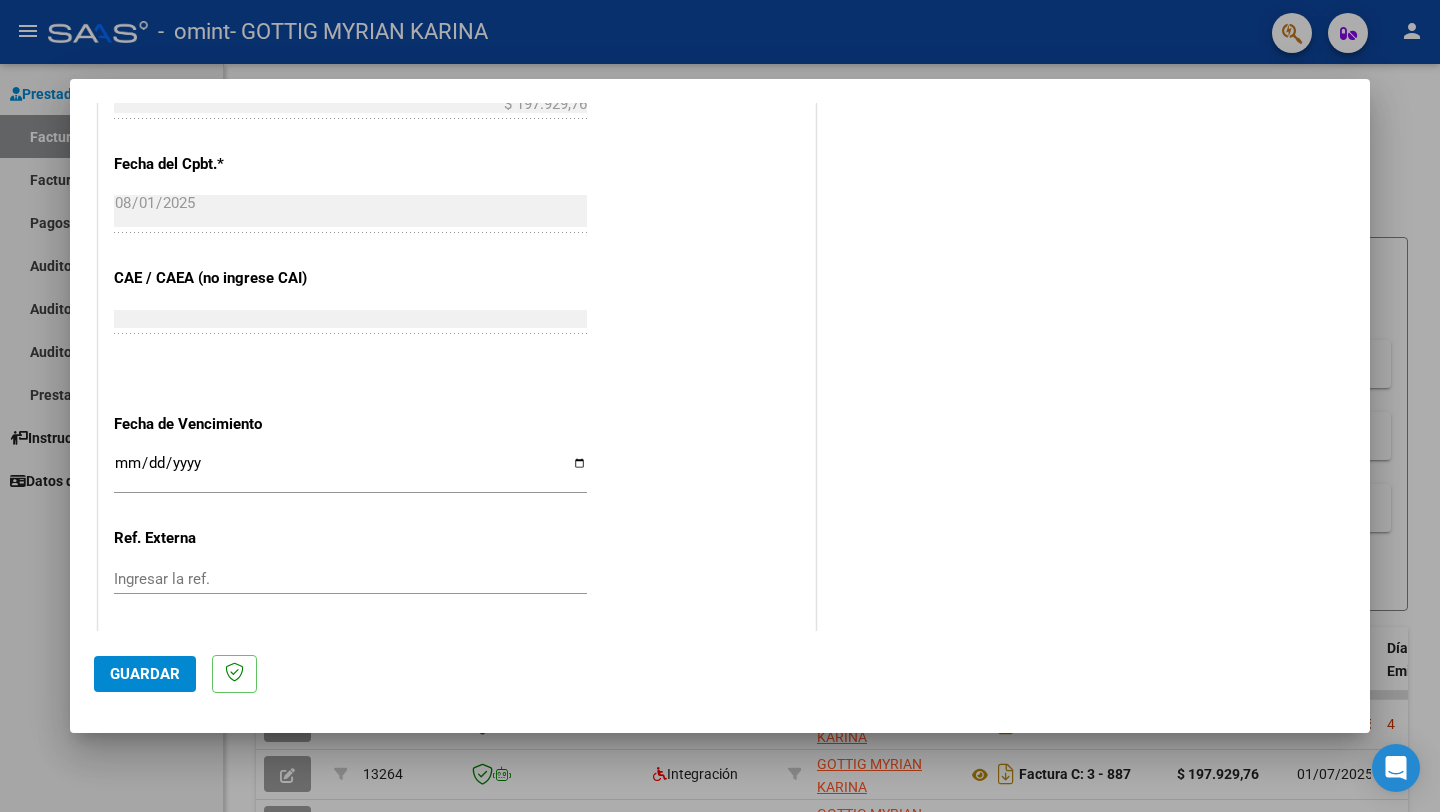 scroll, scrollTop: 1094, scrollLeft: 0, axis: vertical 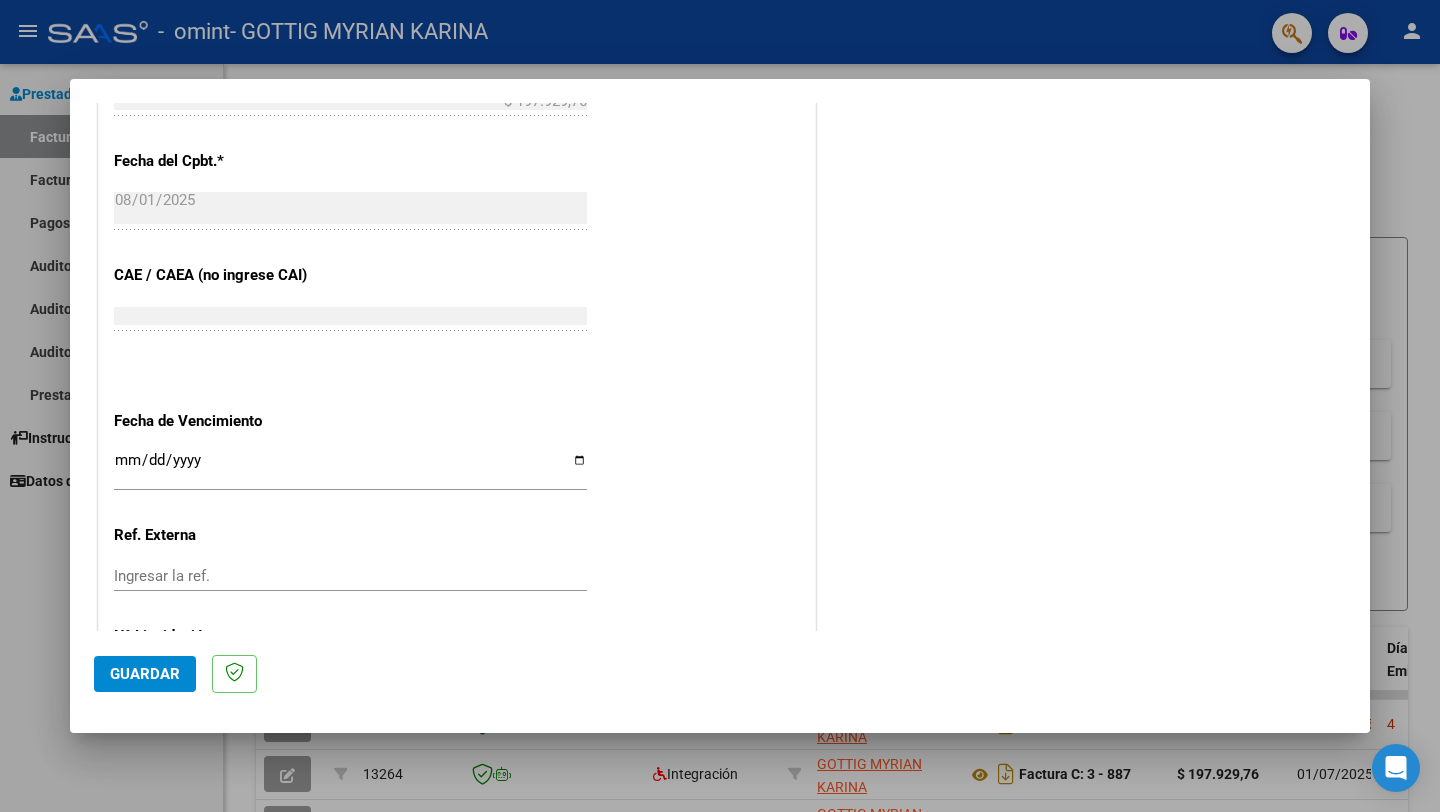 click on "Ingresar la fecha" at bounding box center [350, 468] 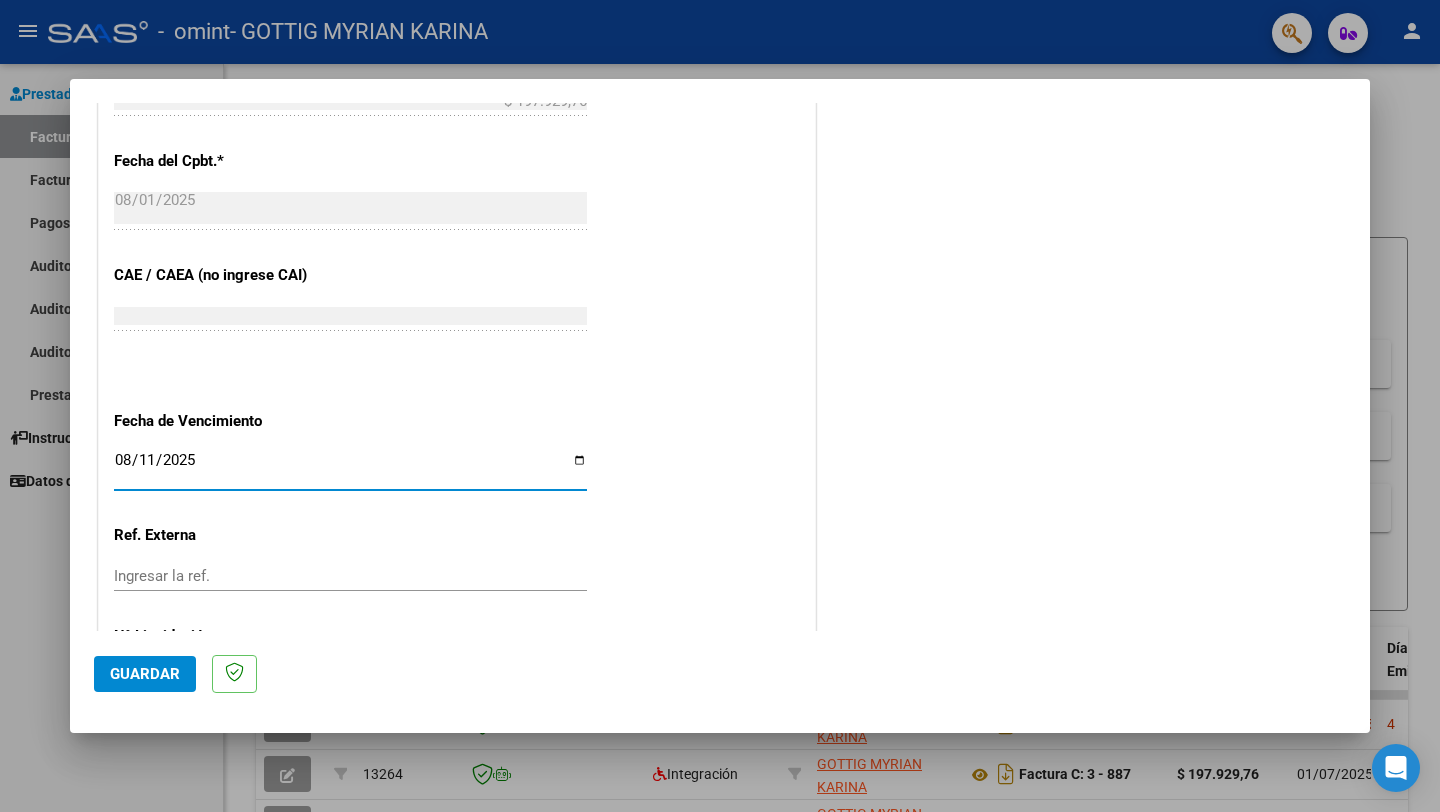 type on "2025-08-11" 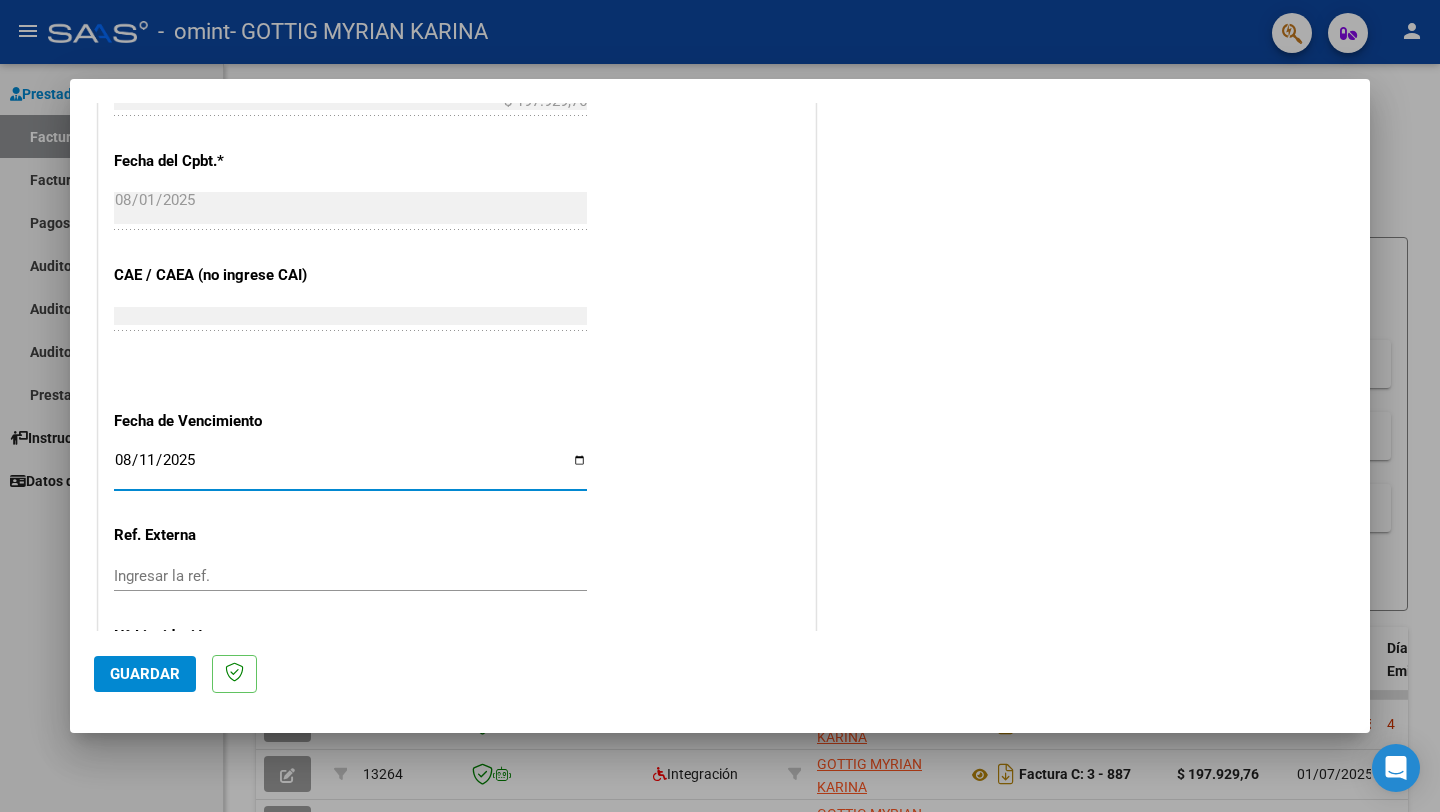 click on "Guardar" 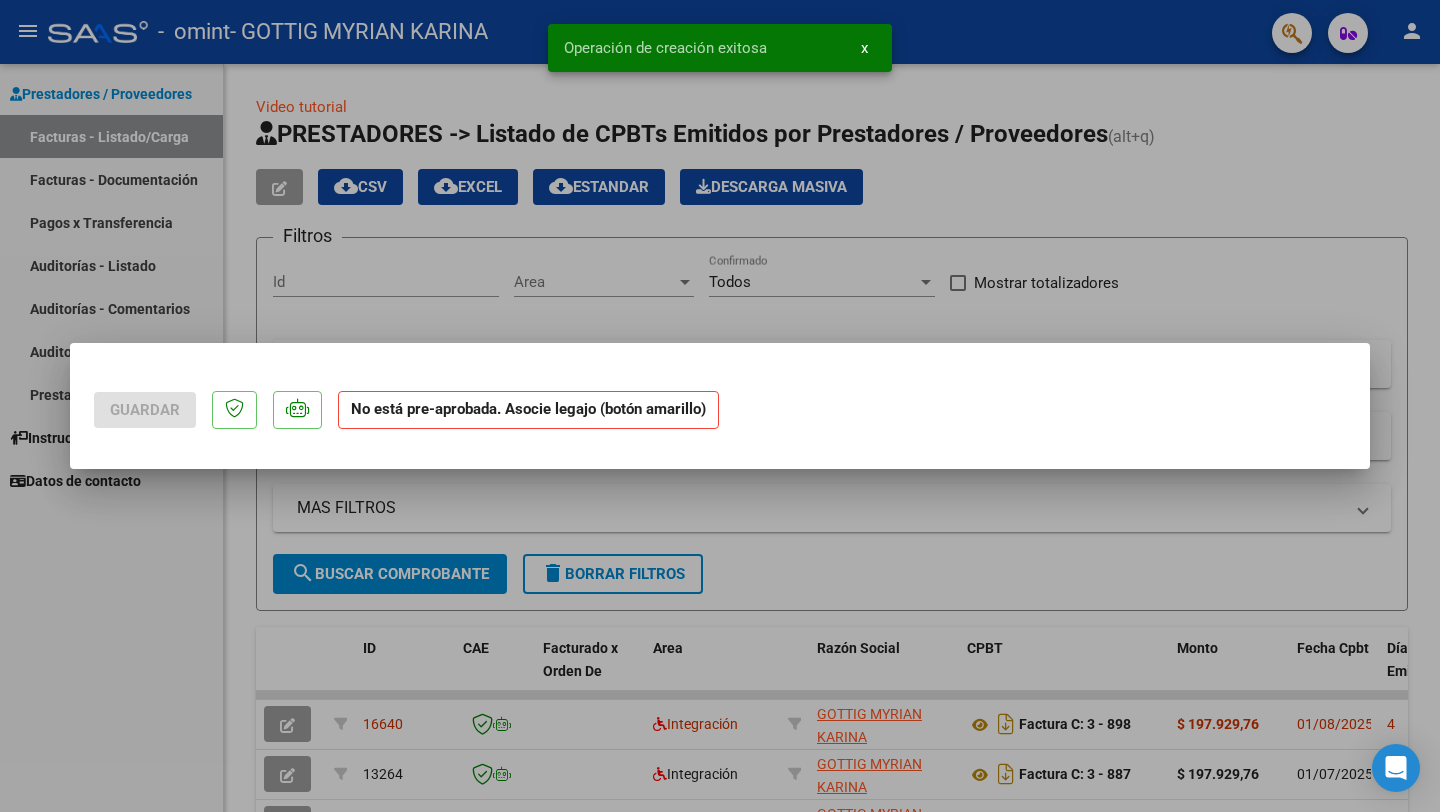 scroll, scrollTop: 0, scrollLeft: 0, axis: both 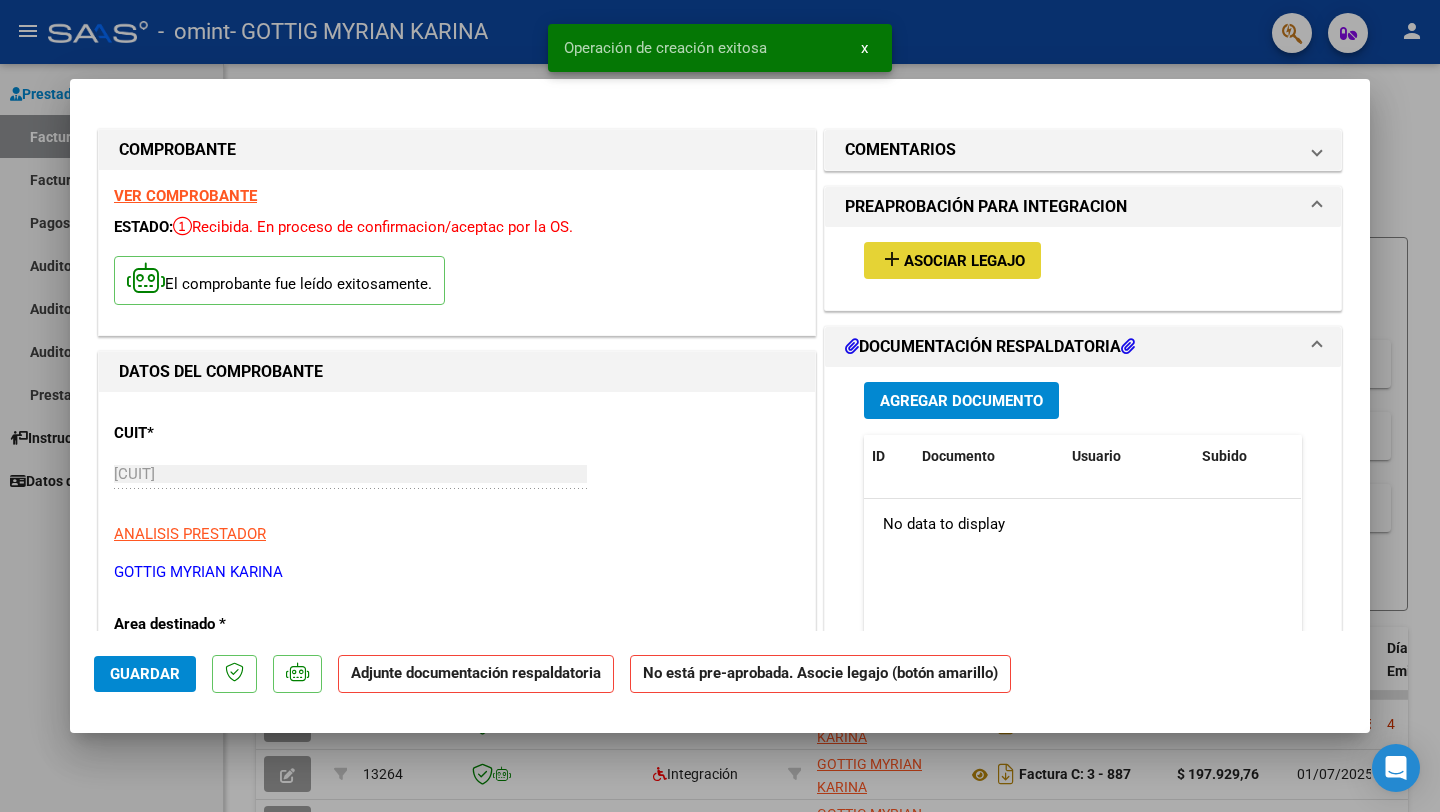 click on "Asociar Legajo" at bounding box center (964, 261) 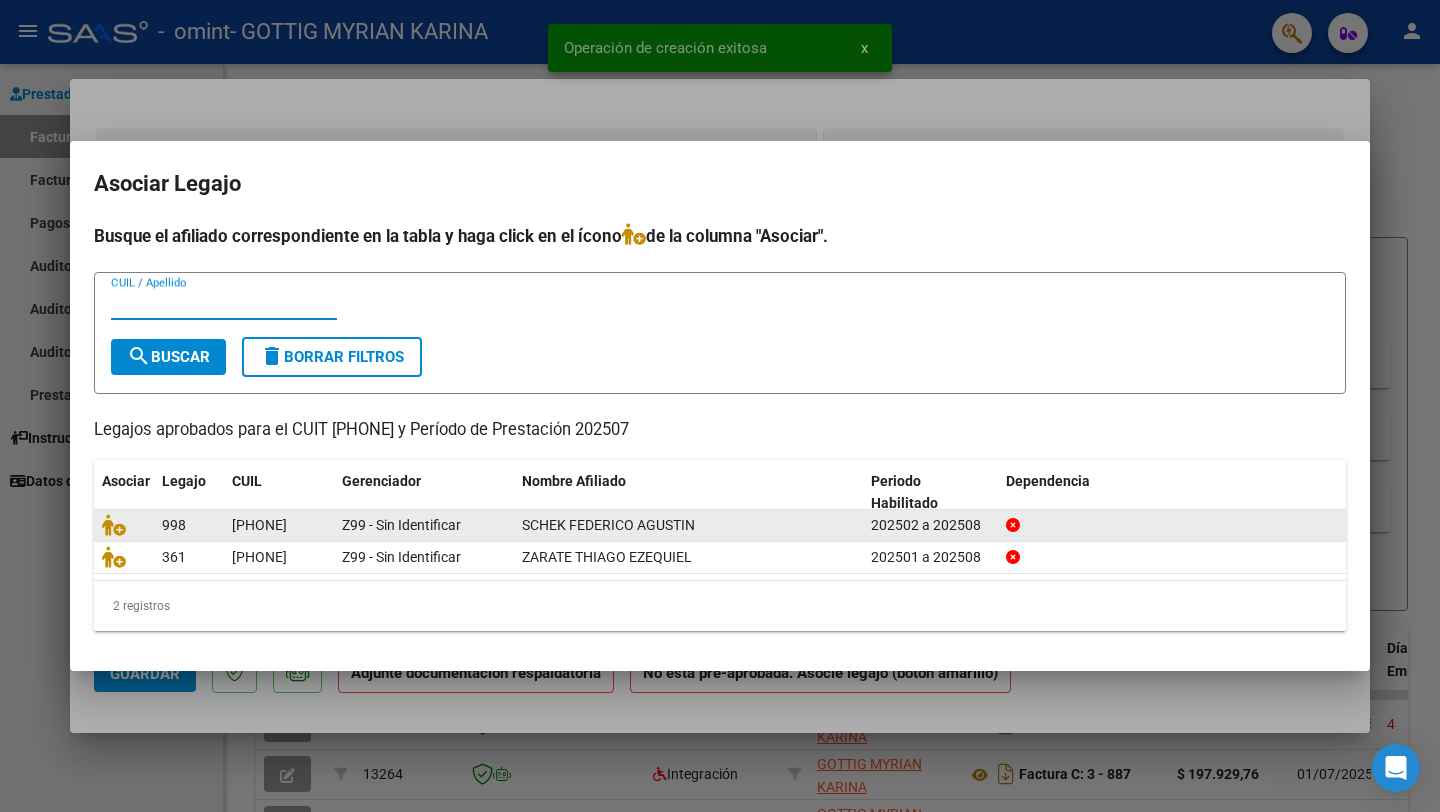 click 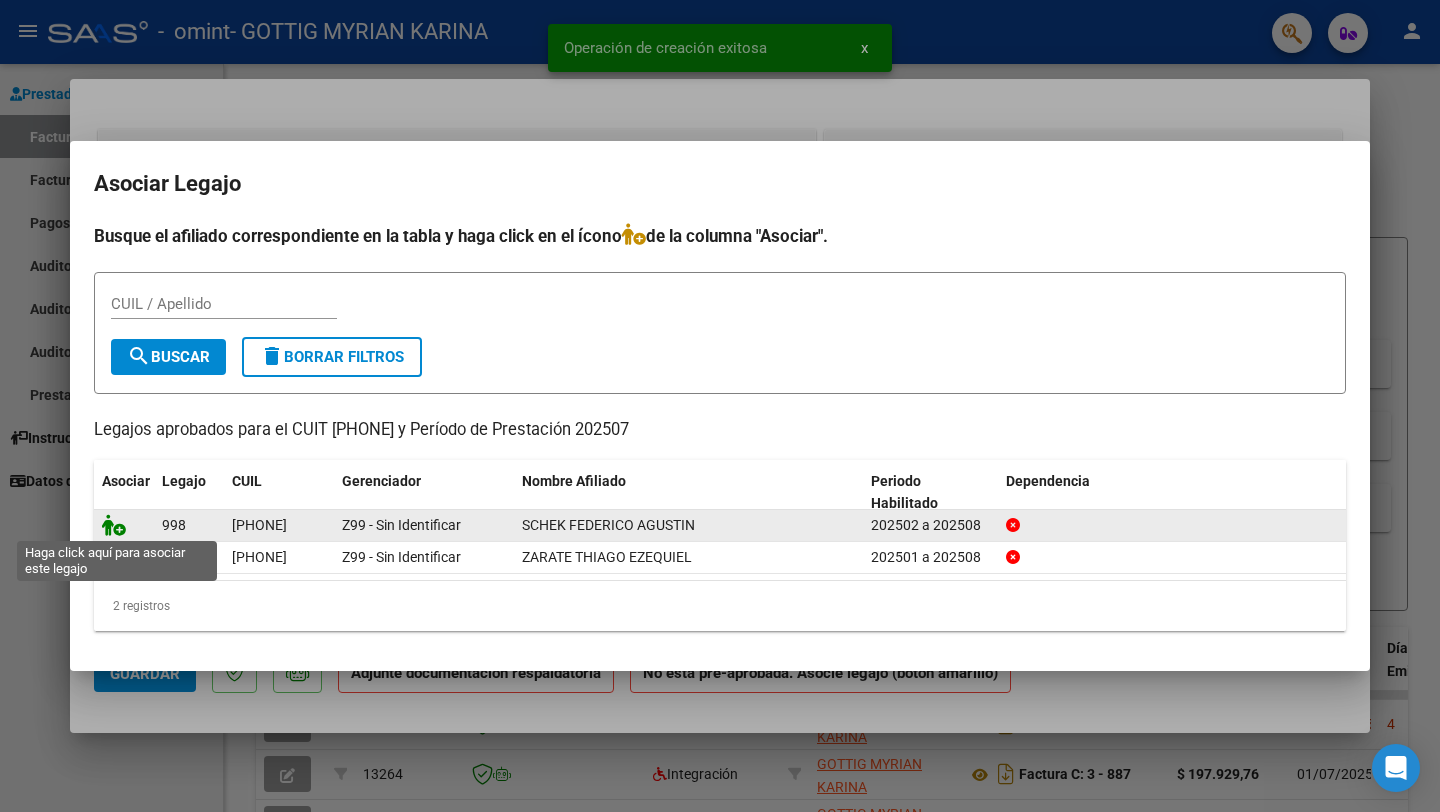 click 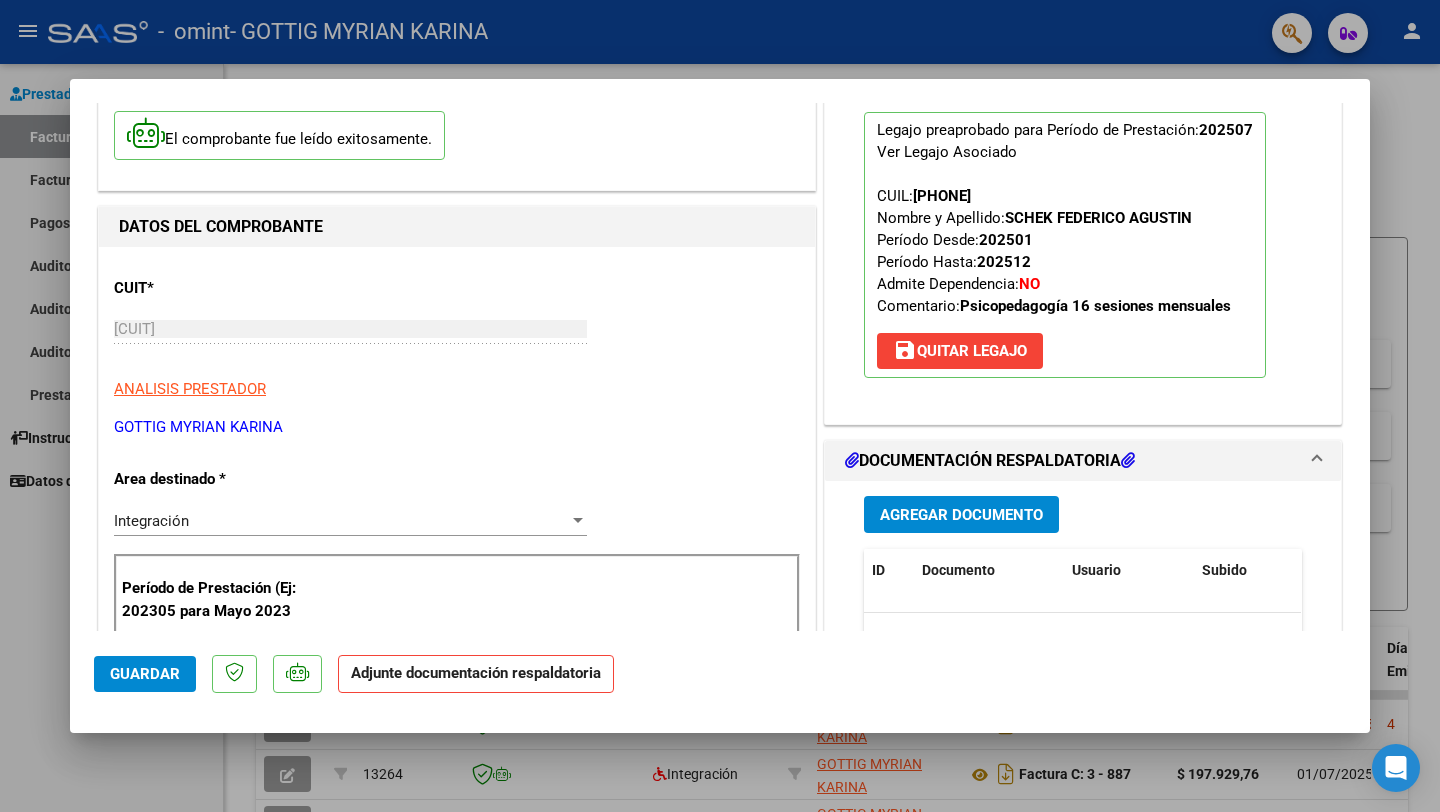 scroll, scrollTop: 172, scrollLeft: 0, axis: vertical 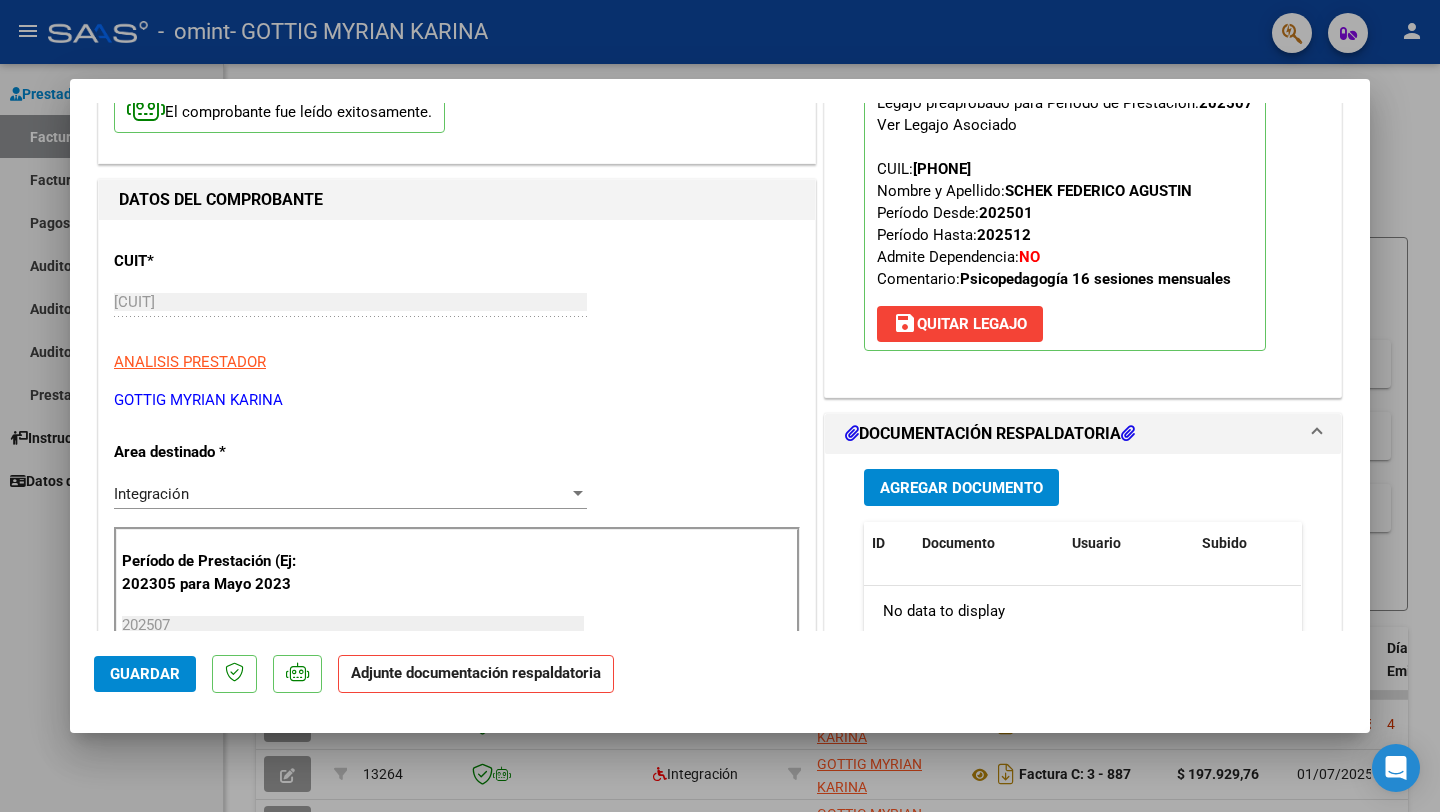 click on "Agregar Documento" at bounding box center [961, 488] 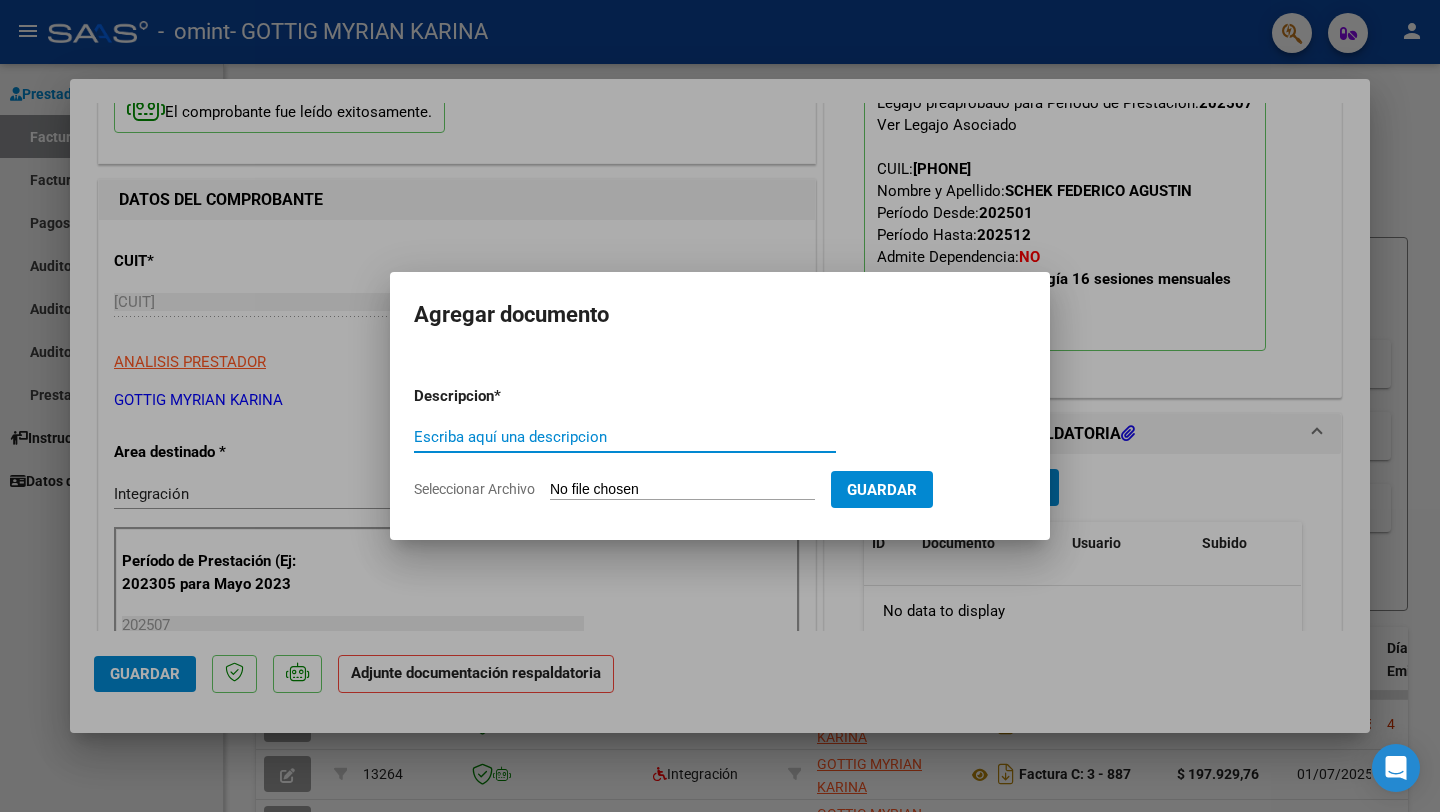 click on "Seleccionar Archivo" 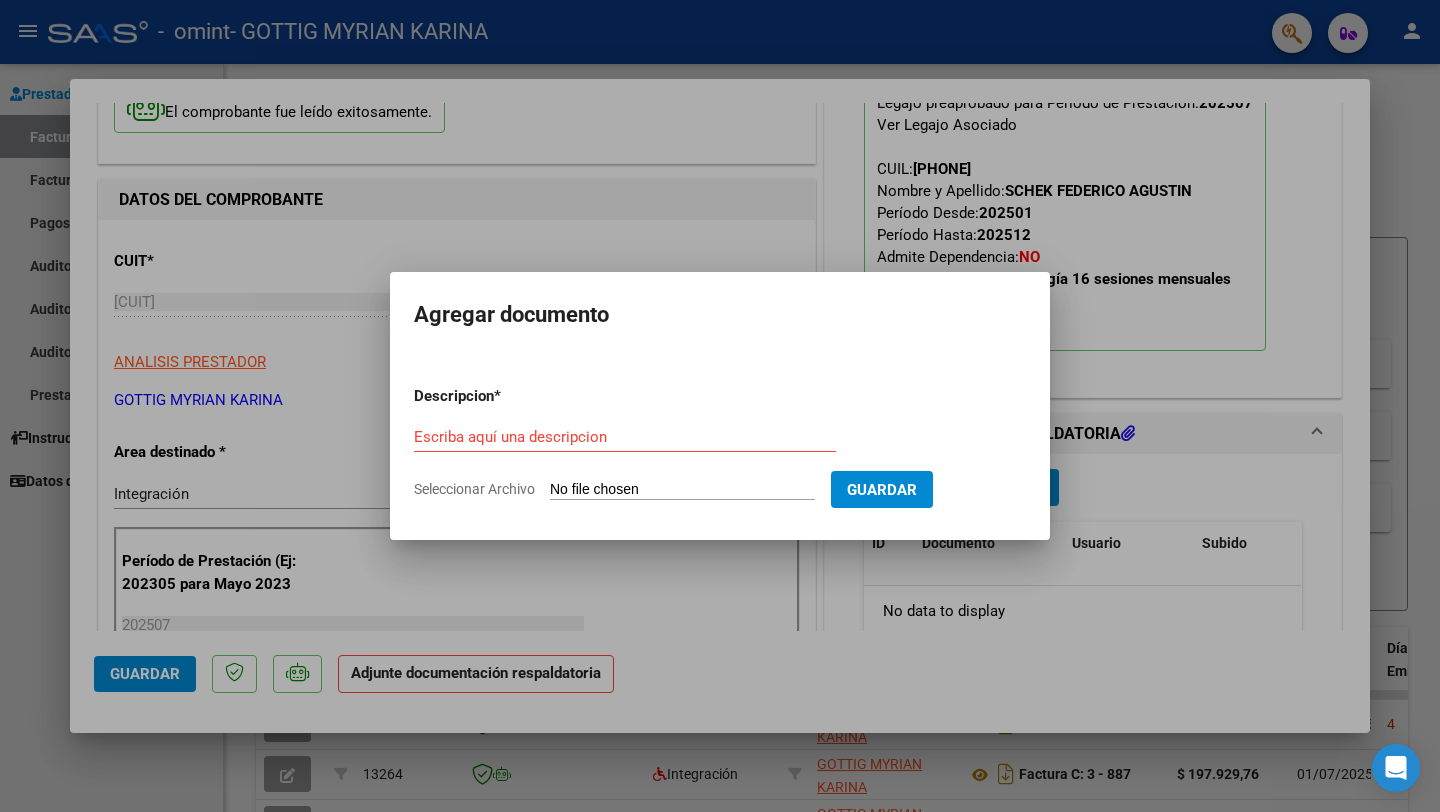 type on "C:\fakepath\Planilla Schek Julio.pdf" 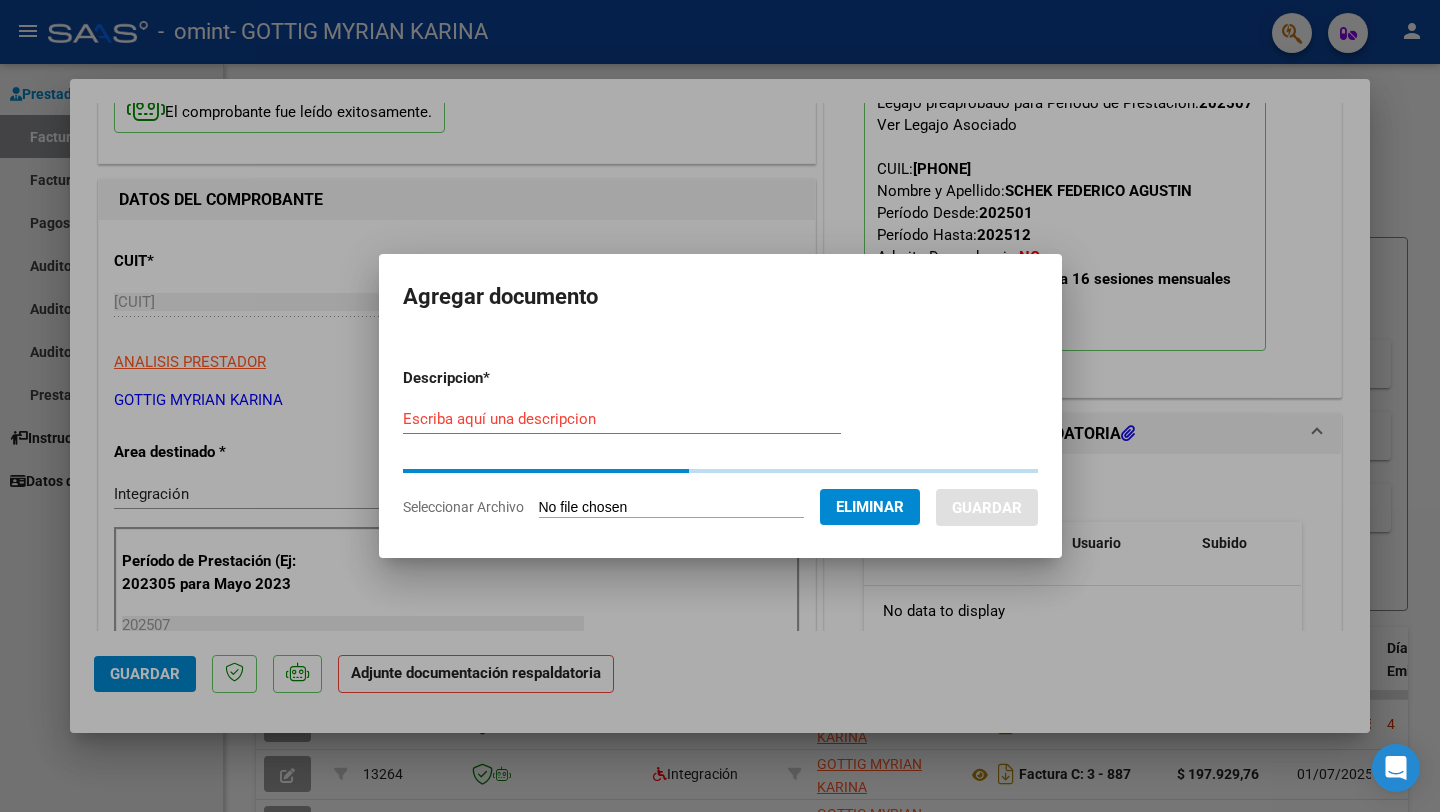 click on "Escriba aquí una descripcion" at bounding box center [622, 419] 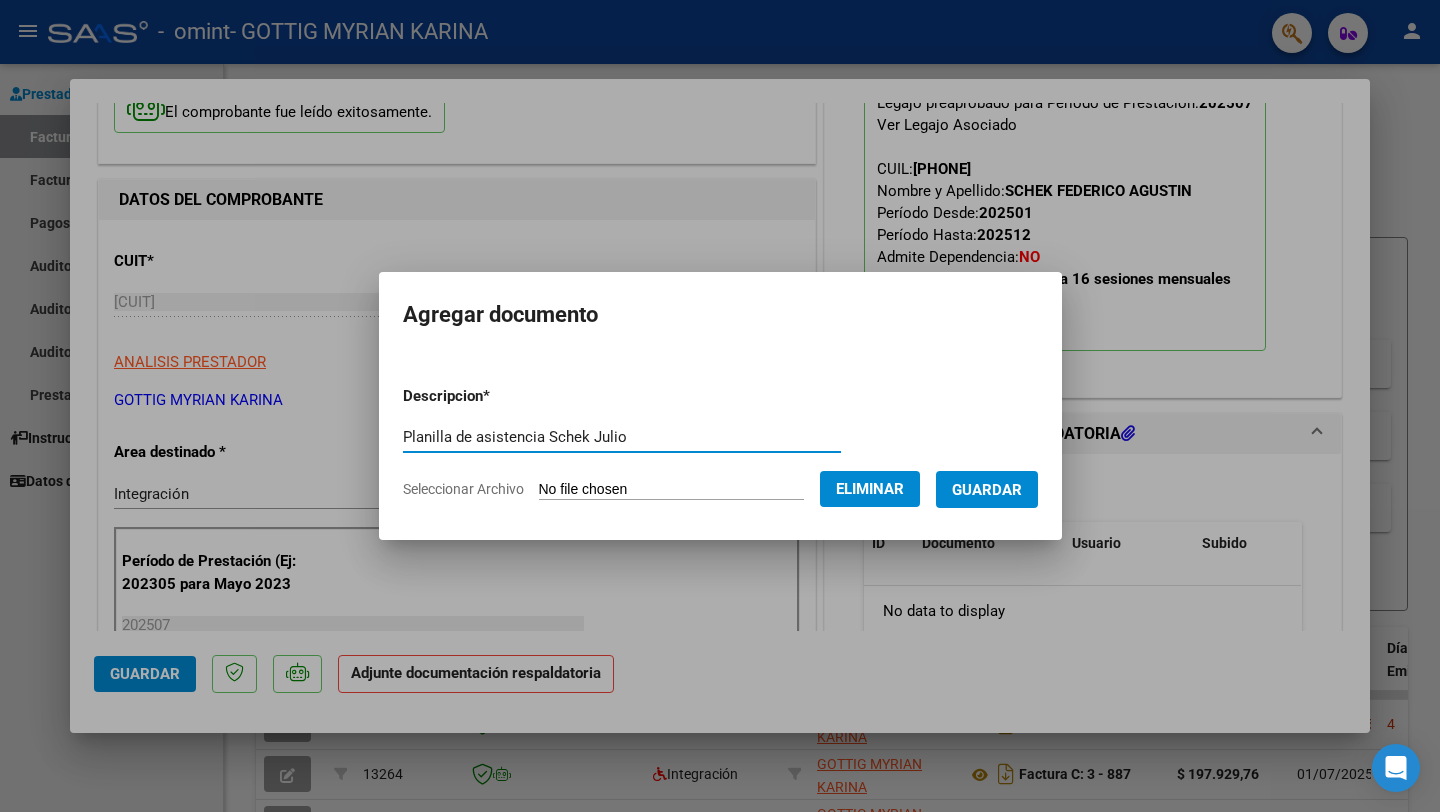 type on "Planilla de asistencia Schek Julio" 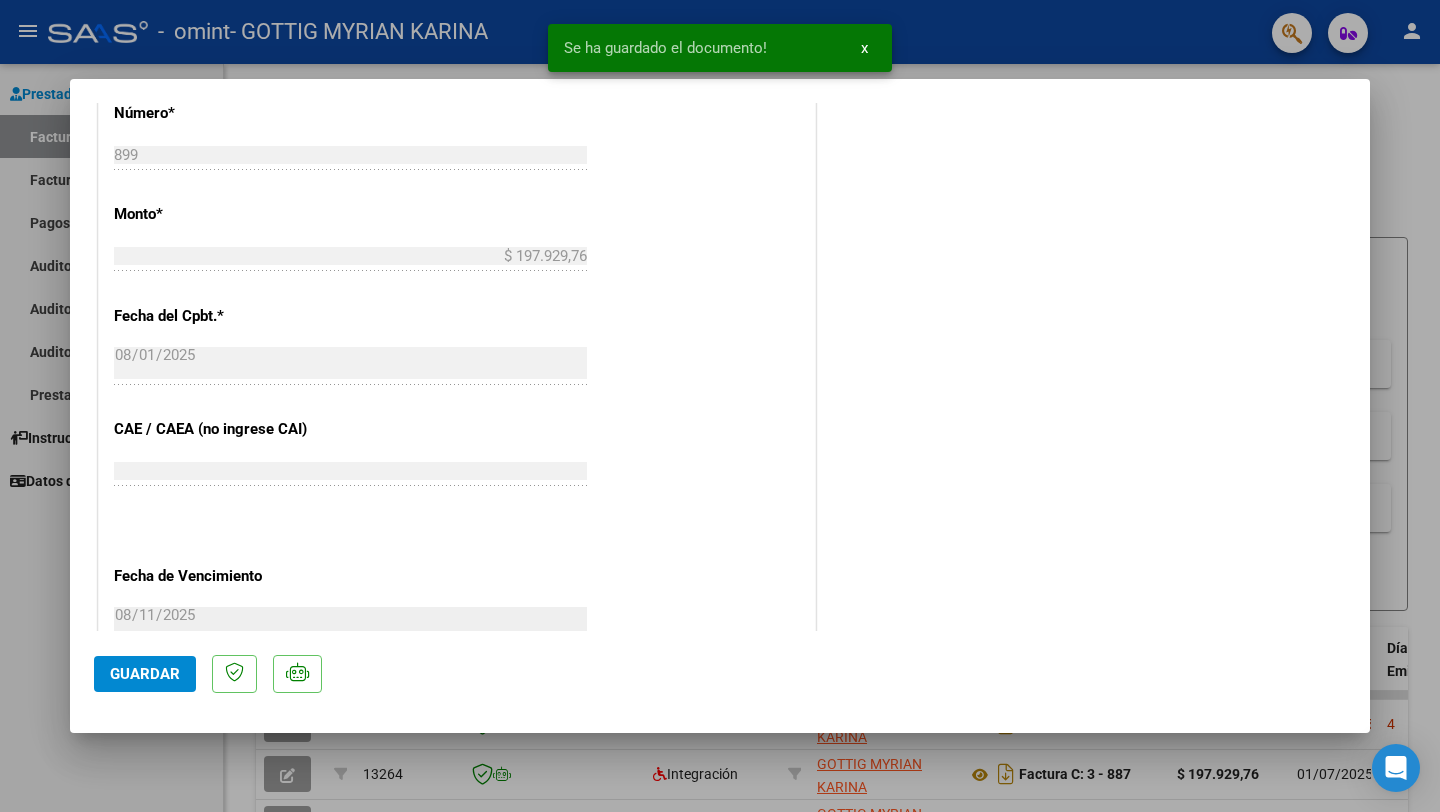 scroll, scrollTop: 1015, scrollLeft: 0, axis: vertical 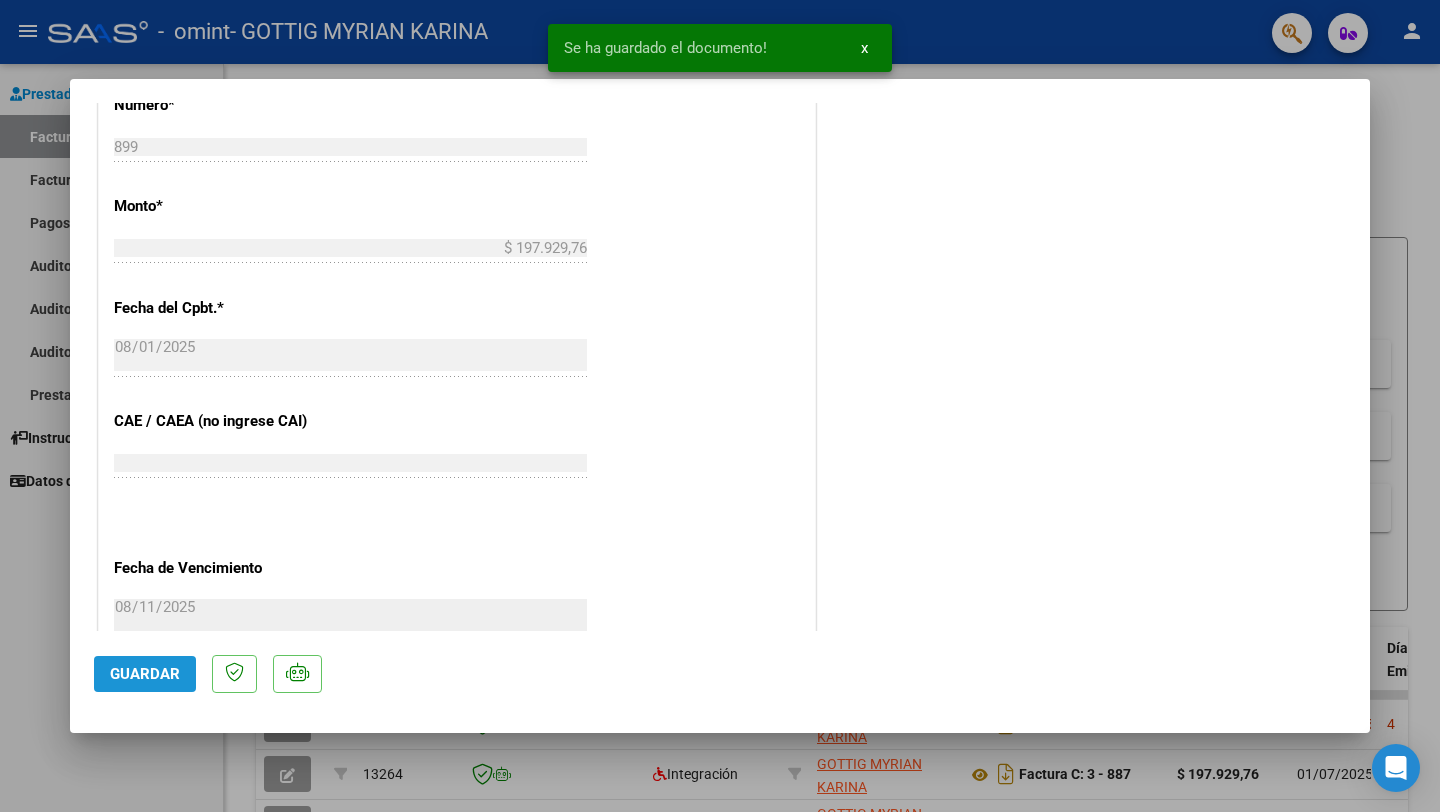 click on "Guardar" 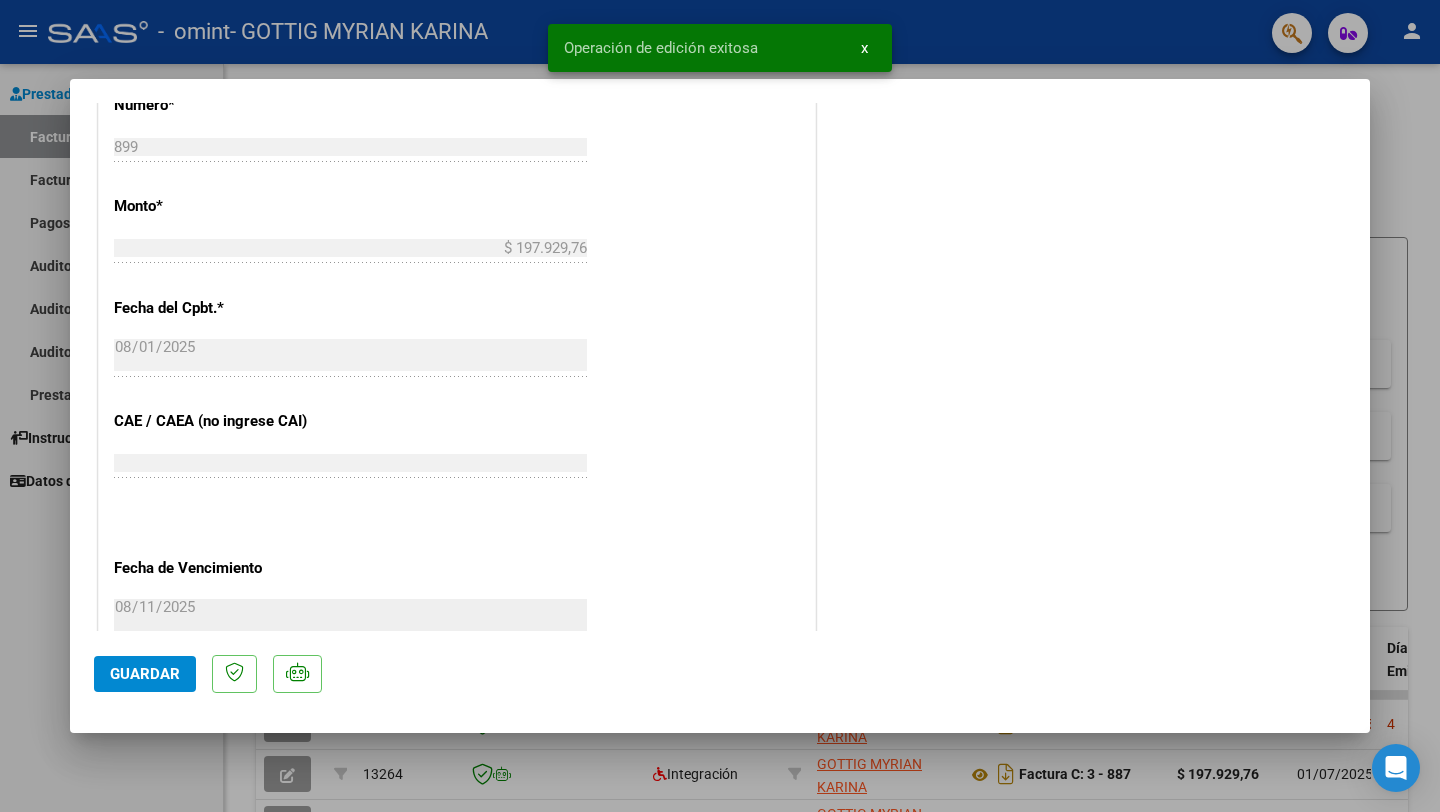 click at bounding box center [720, 406] 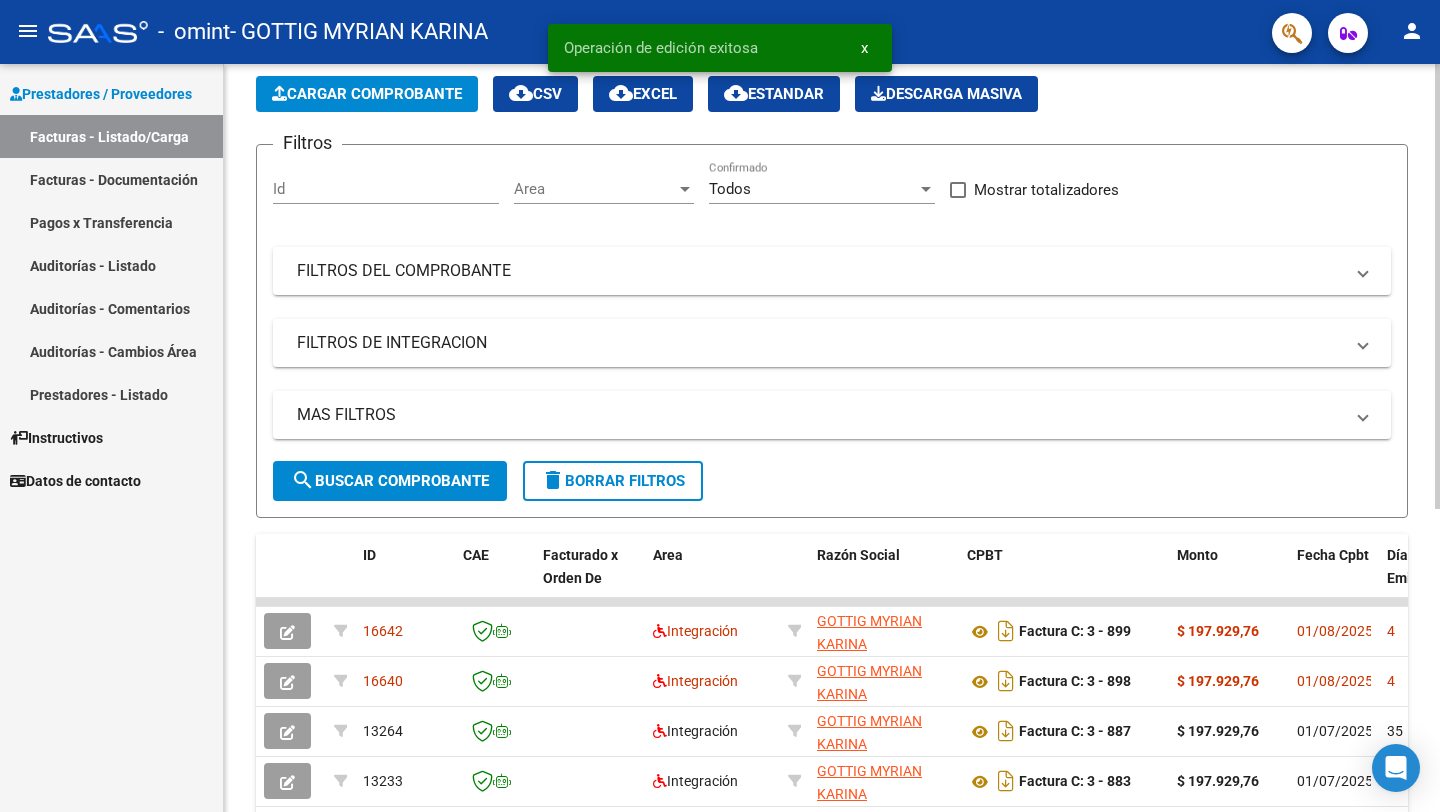 scroll, scrollTop: 94, scrollLeft: 0, axis: vertical 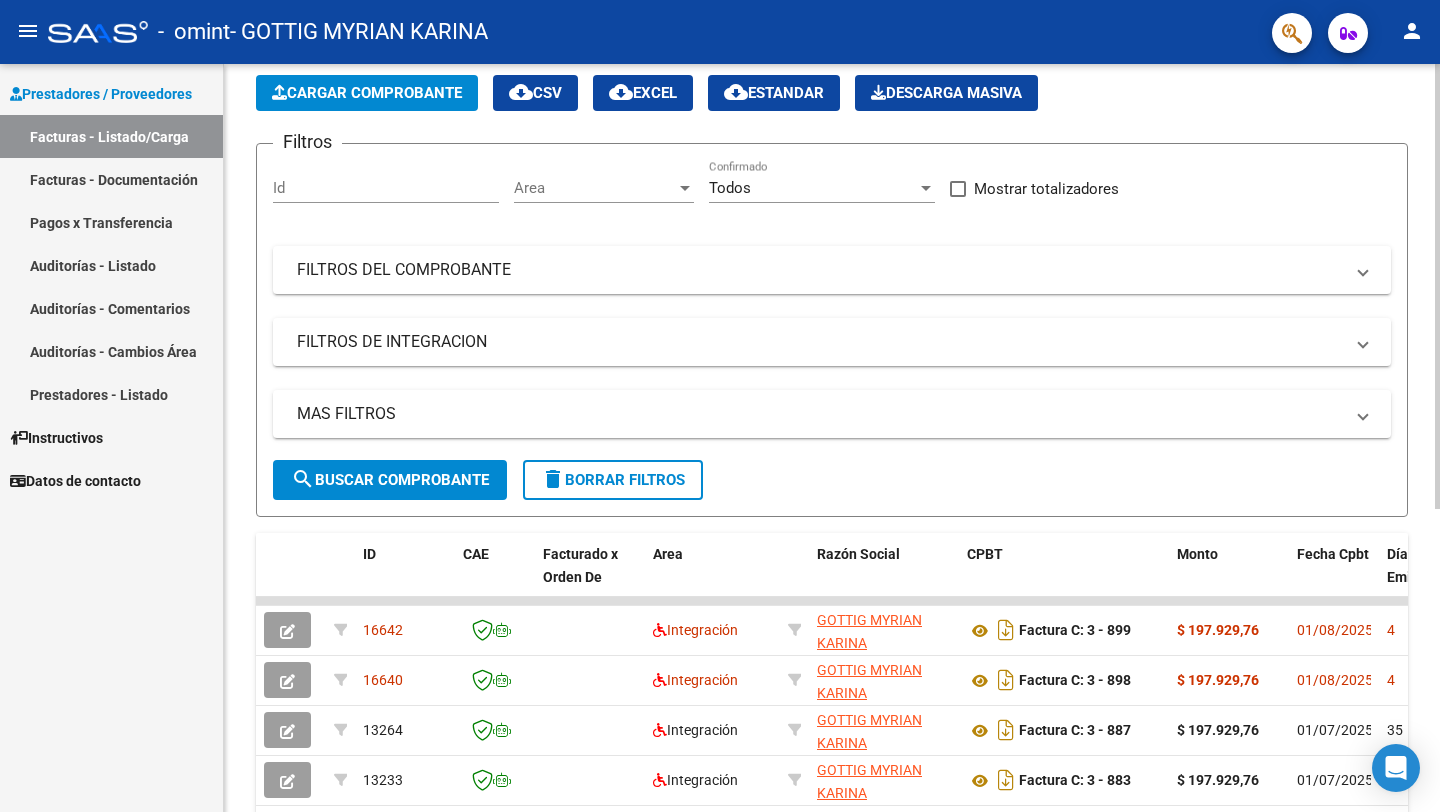 click on "Cargar Comprobante" 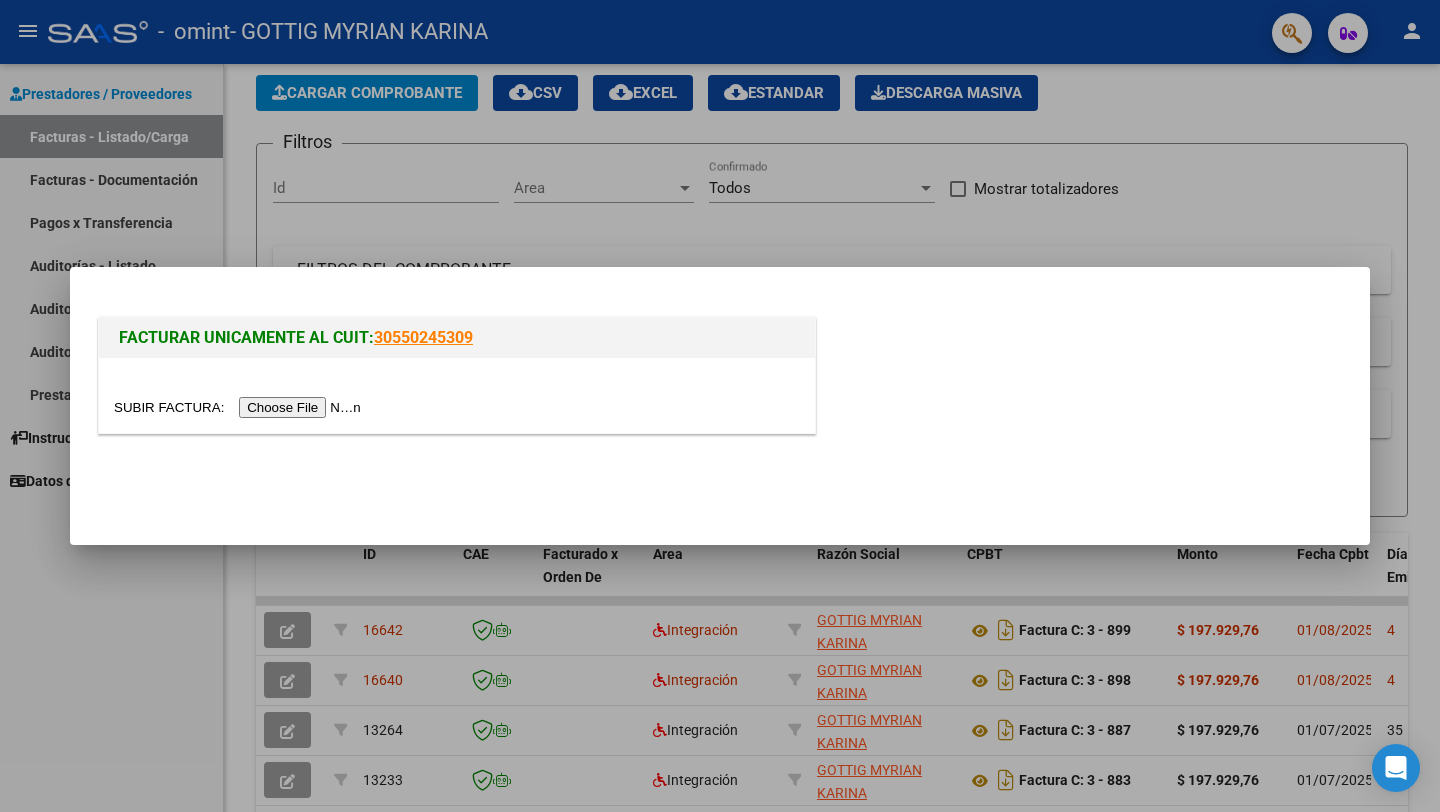 click at bounding box center (240, 407) 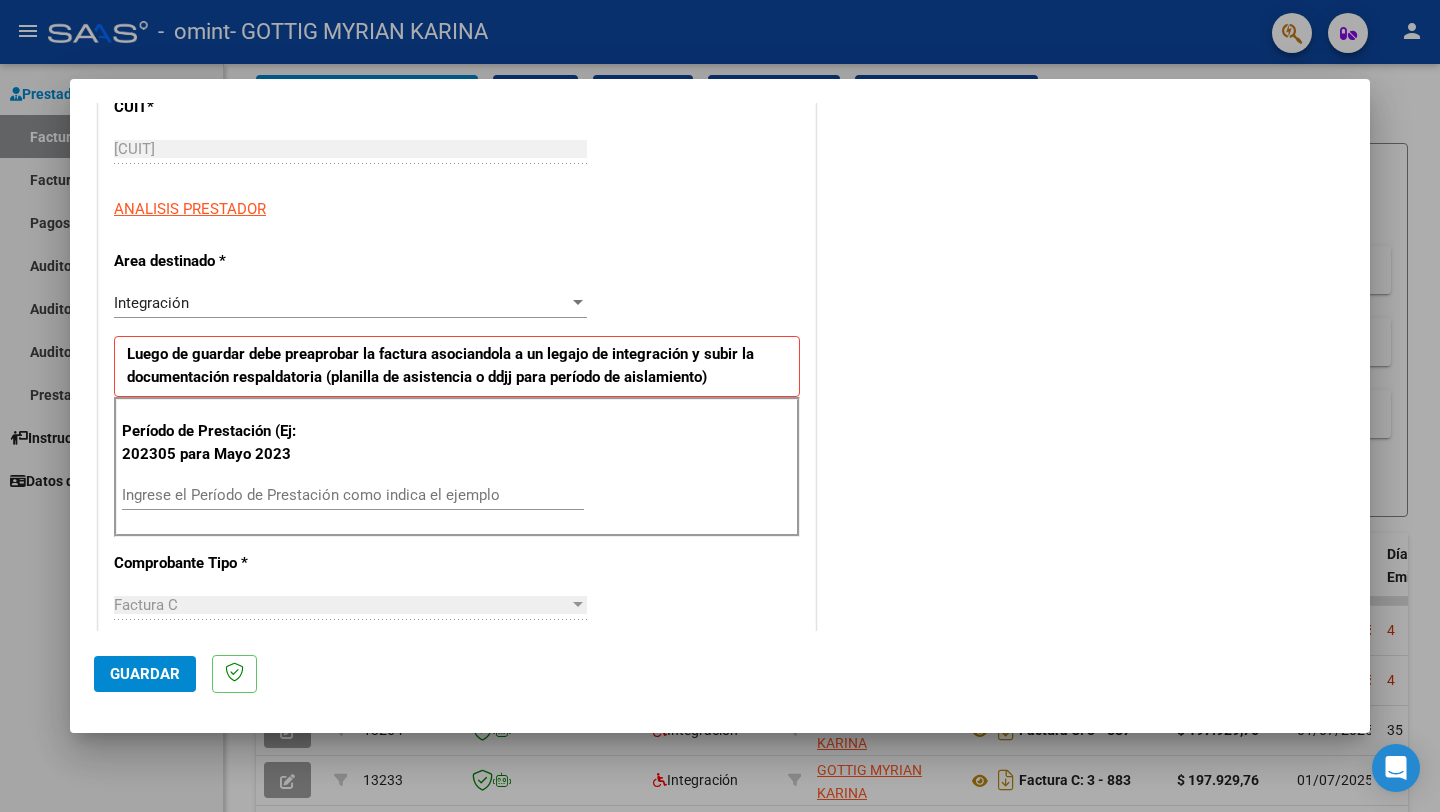 scroll, scrollTop: 288, scrollLeft: 0, axis: vertical 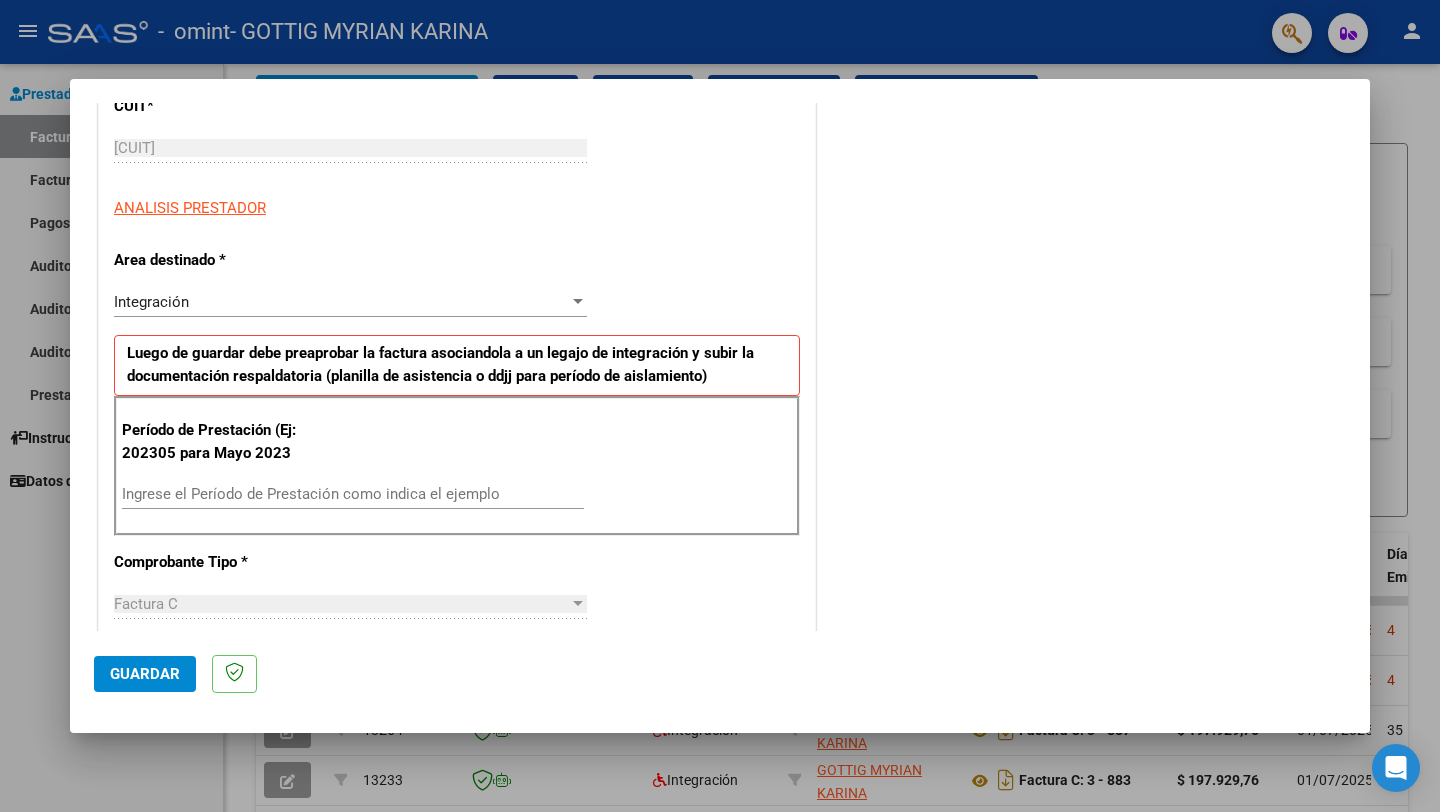 click on "Ingrese el Período de Prestación como indica el ejemplo" at bounding box center [353, 494] 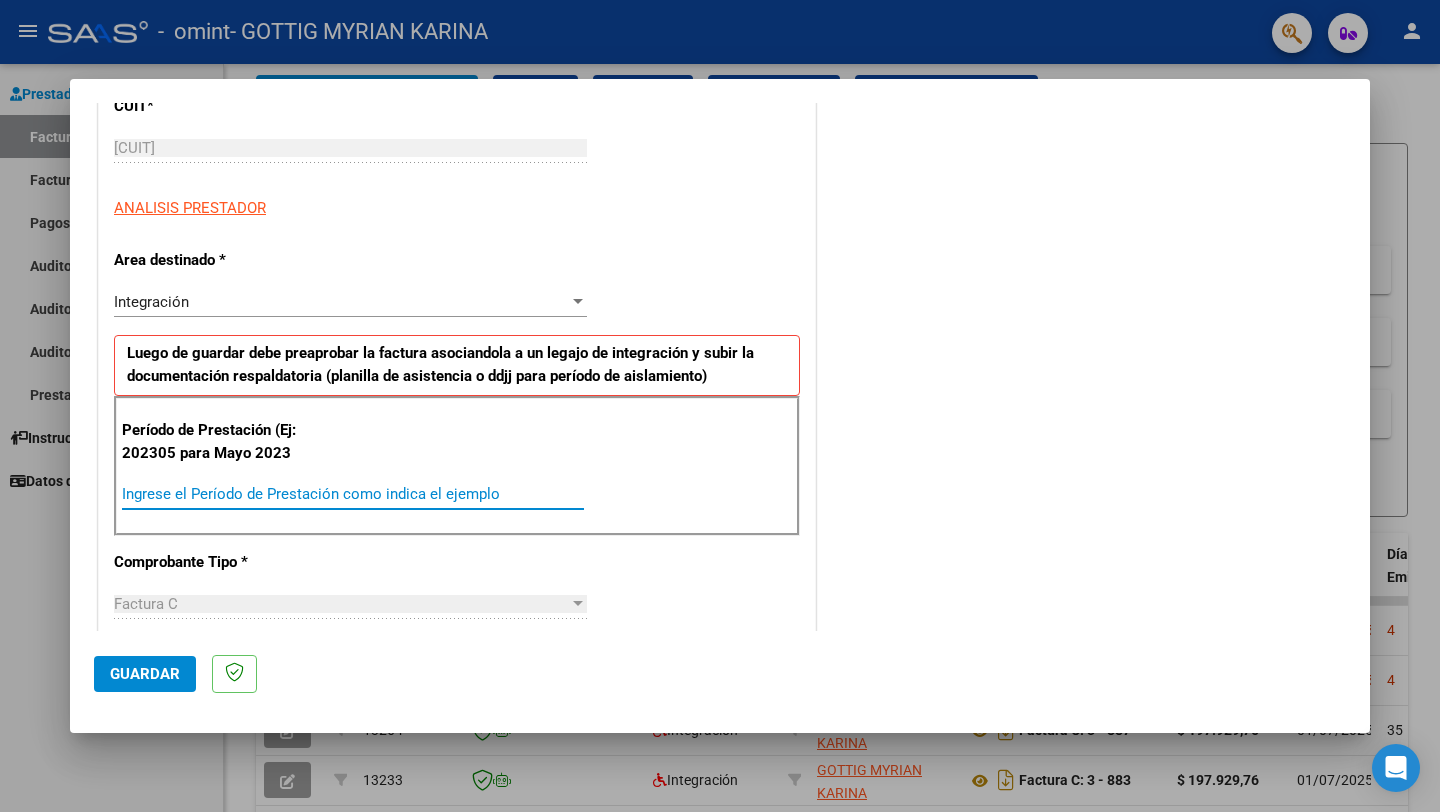 click on "Ingrese el Período de Prestación como indica el ejemplo" at bounding box center (353, 494) 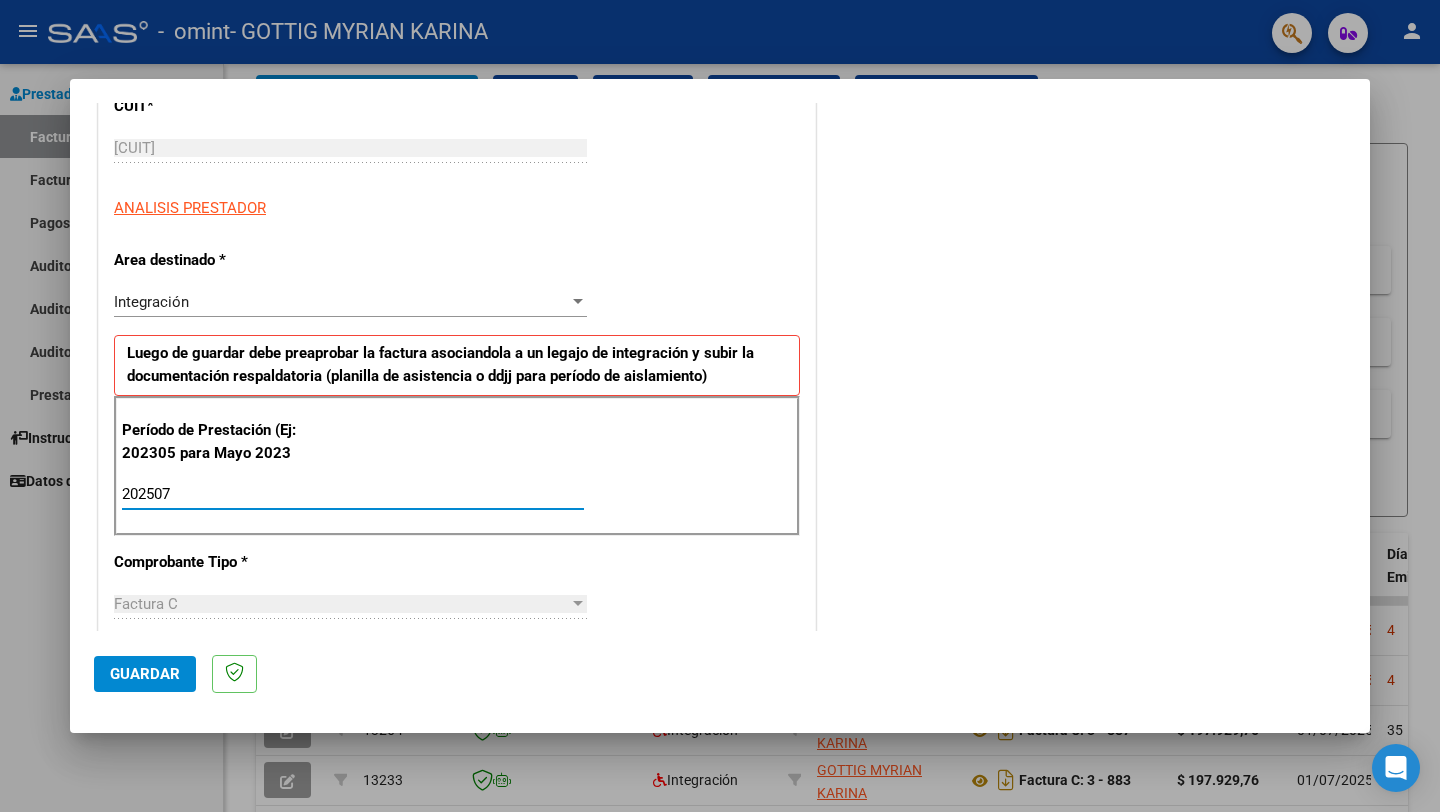 type on "202507" 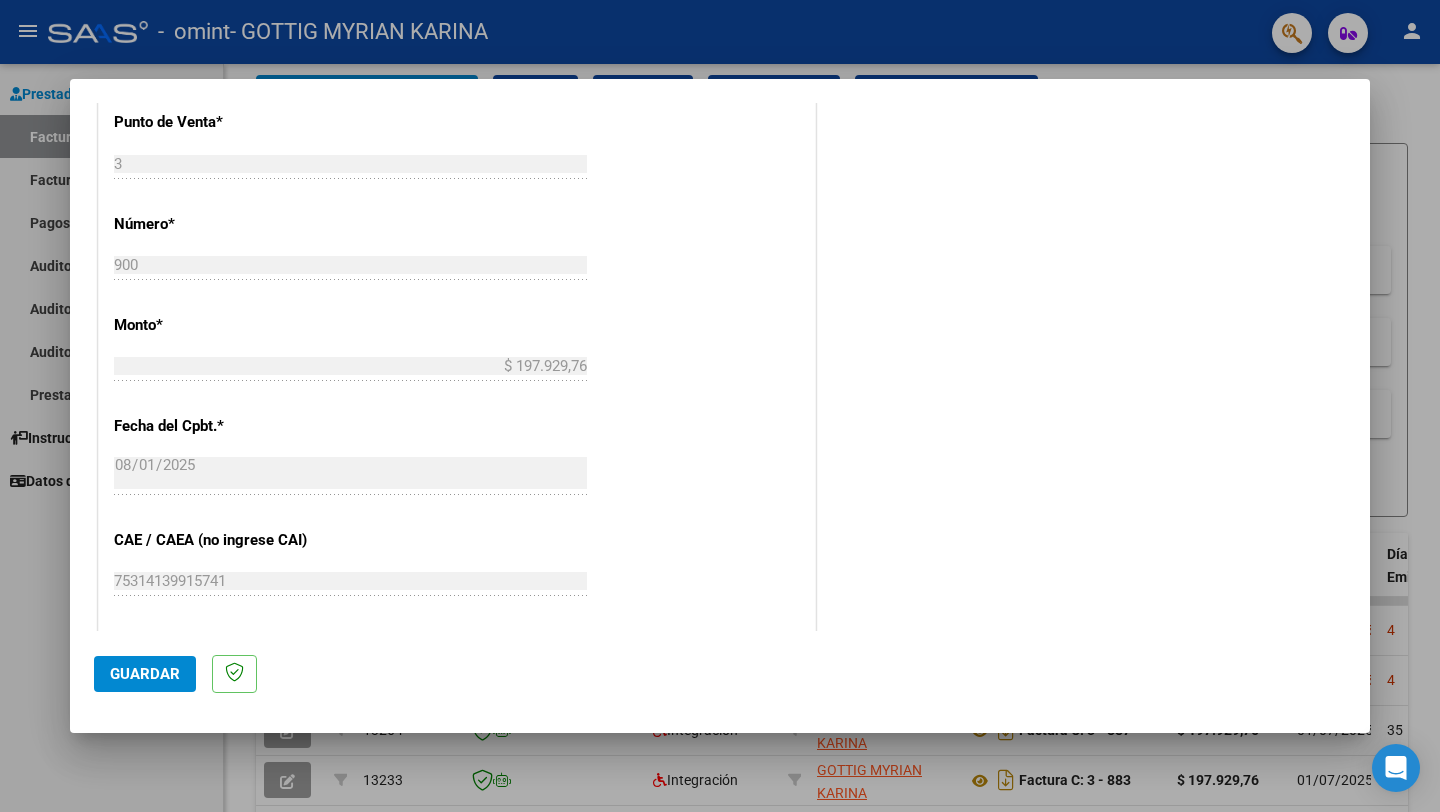 scroll, scrollTop: 1194, scrollLeft: 0, axis: vertical 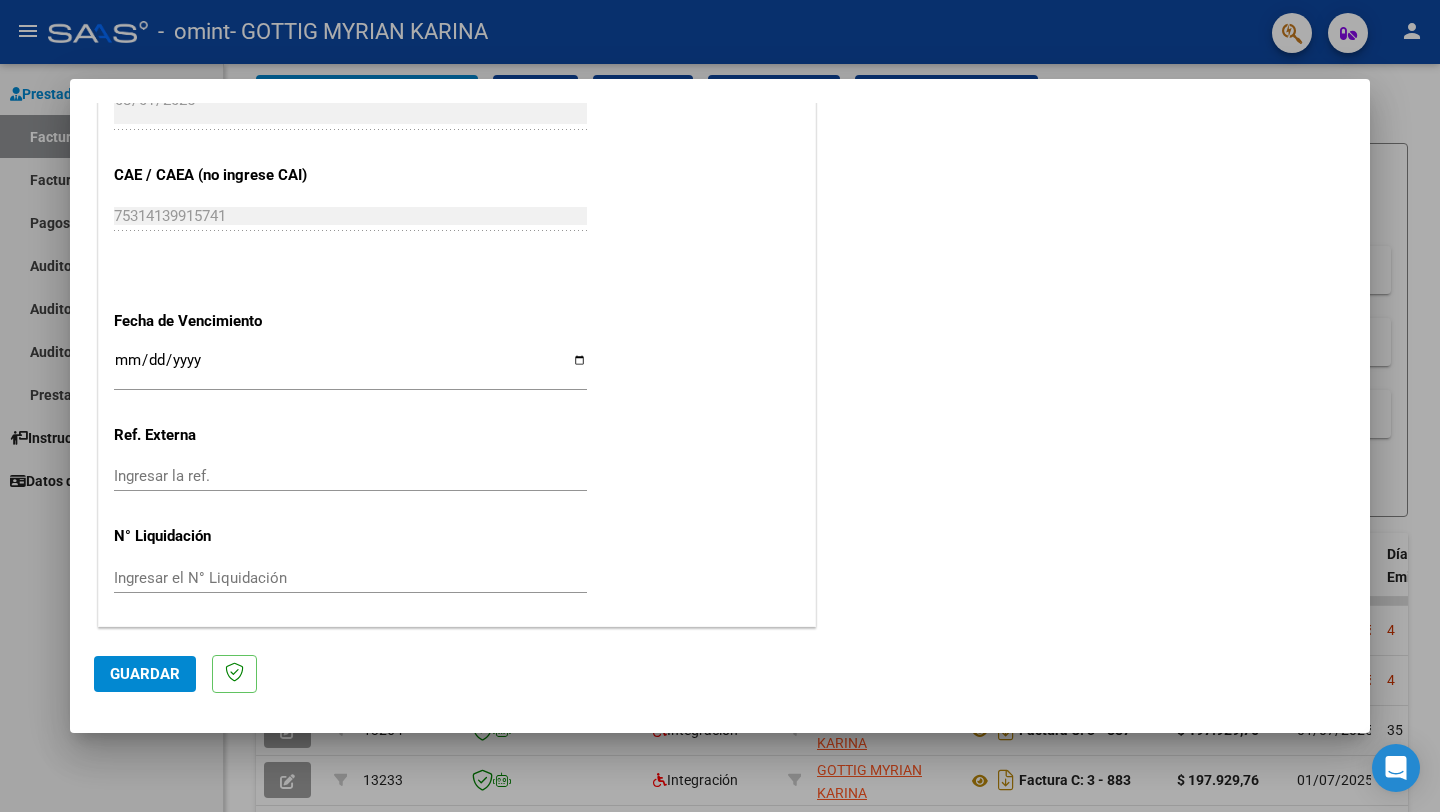 click on "Ingresar la fecha" at bounding box center [350, 368] 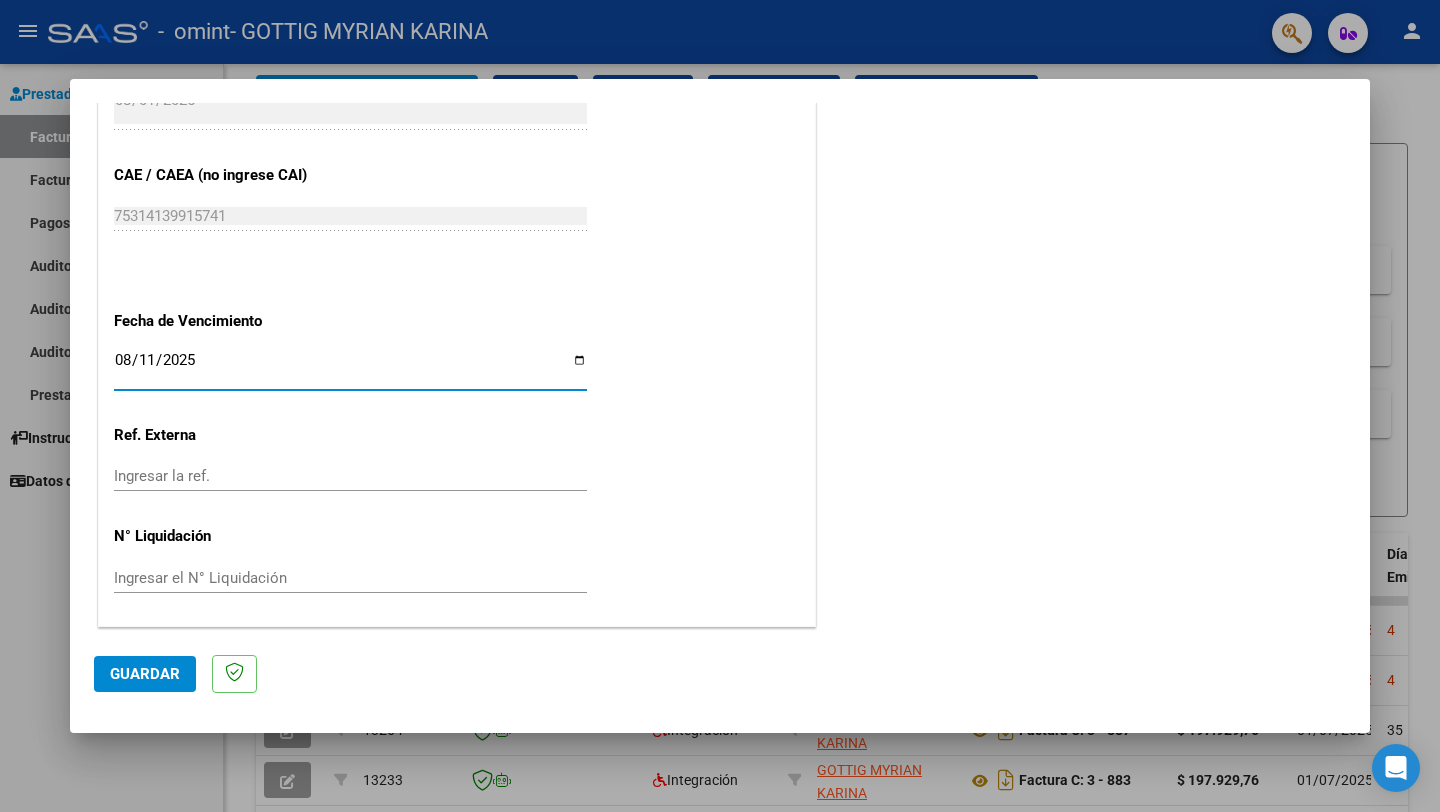 type on "2025-08-11" 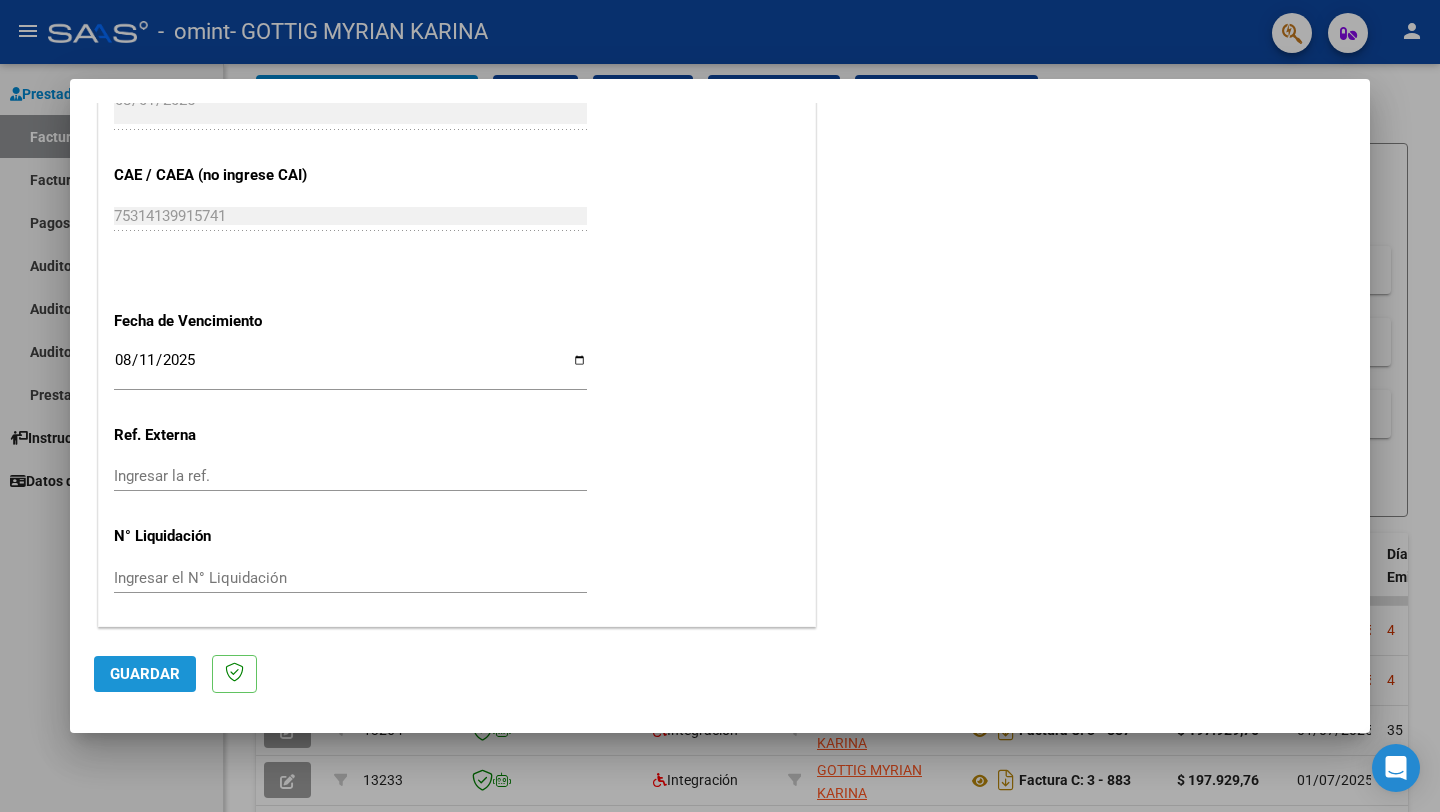 click on "Guardar" 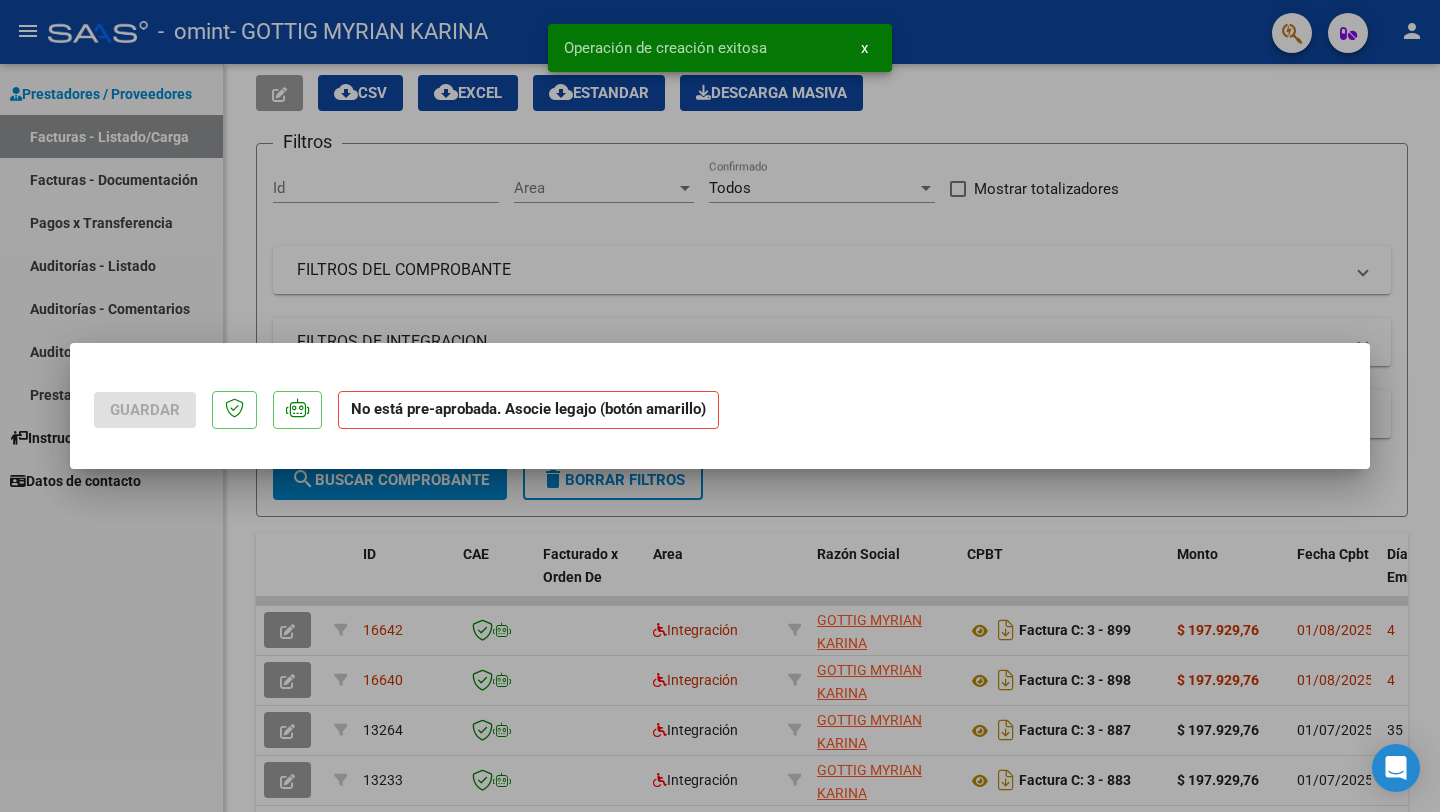 scroll, scrollTop: 0, scrollLeft: 0, axis: both 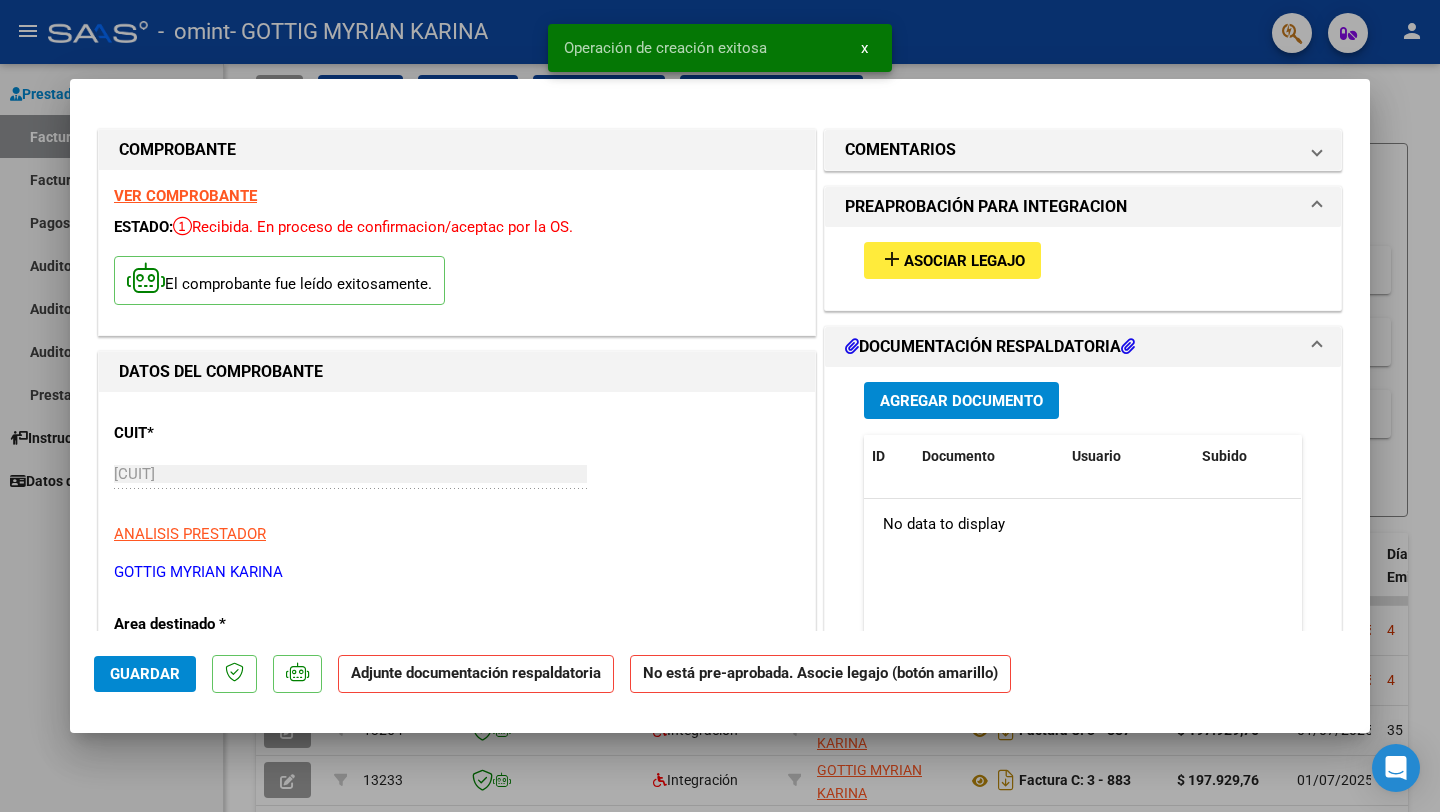 click on "Agregar Documento" at bounding box center [961, 400] 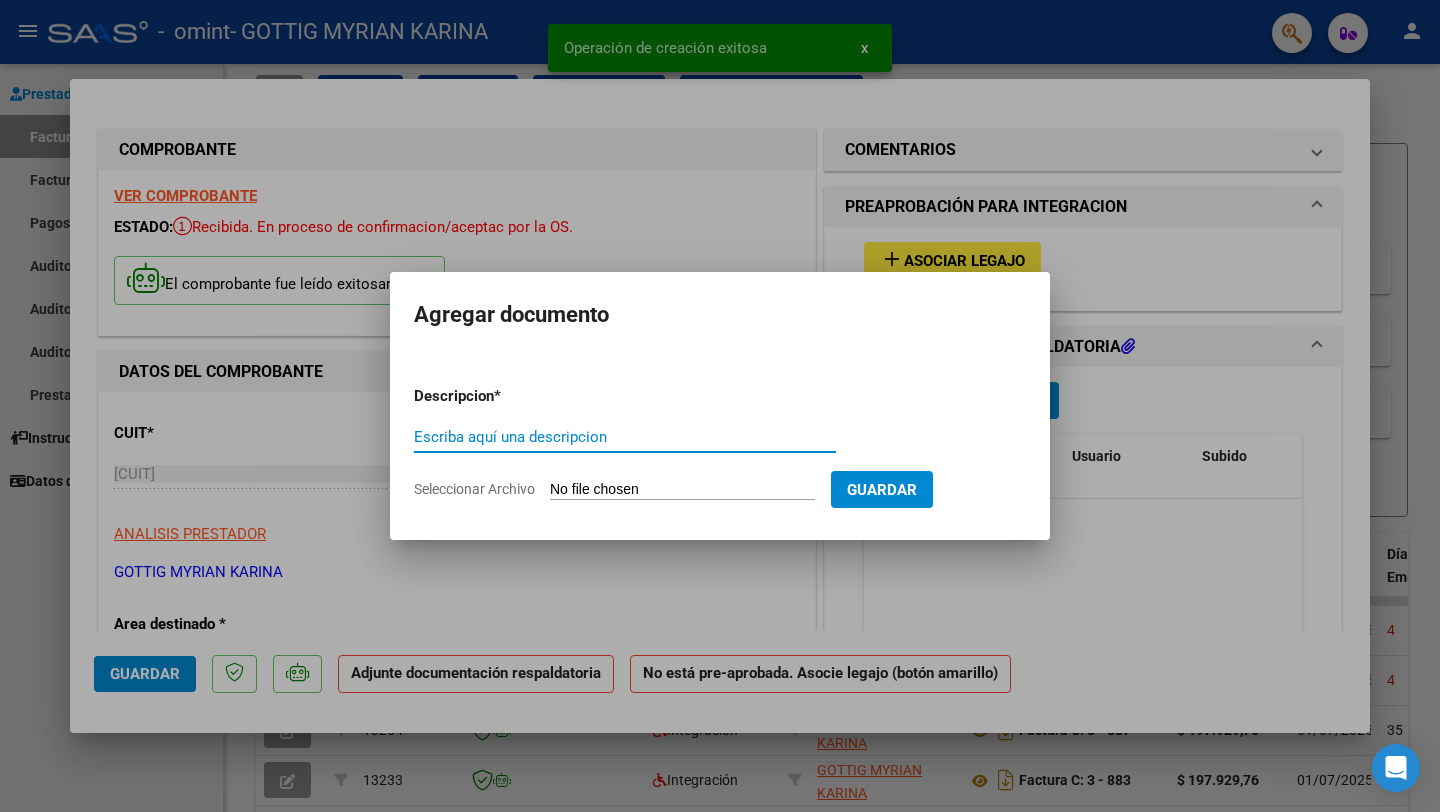 click on "Seleccionar Archivo" 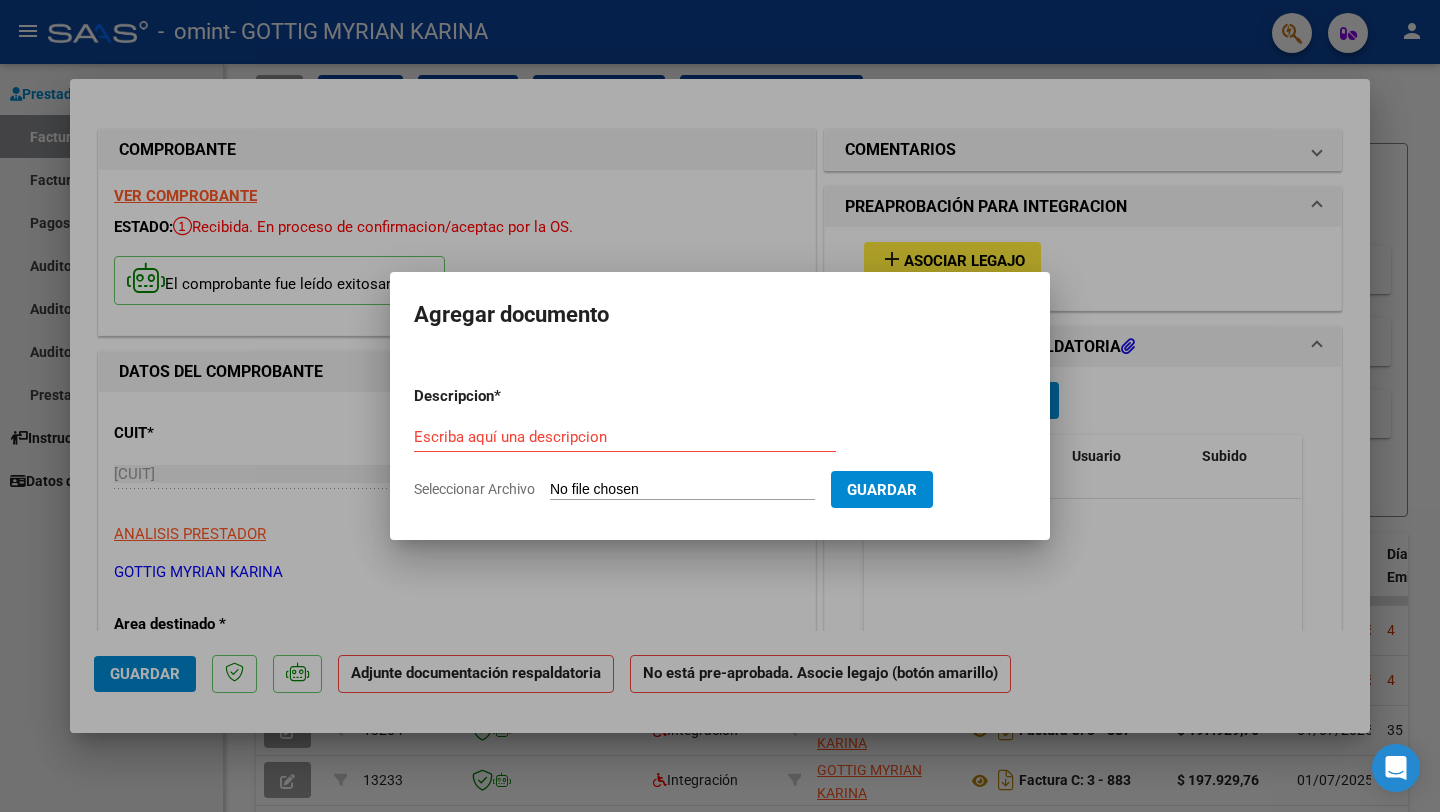 type on "C:\fakepath\Planilla Navarro Julio.pdf" 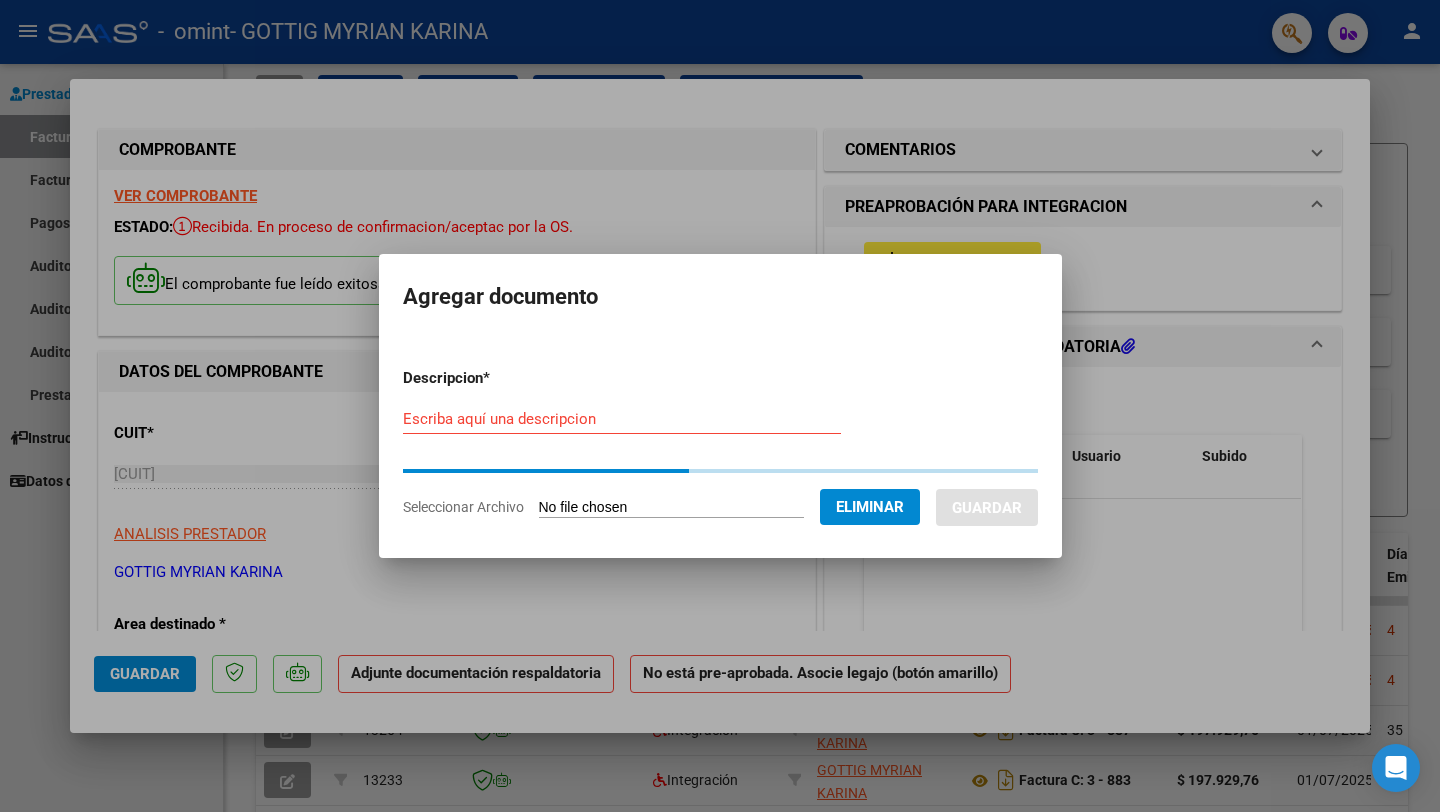 click on "Escriba aquí una descripcion" at bounding box center (622, 419) 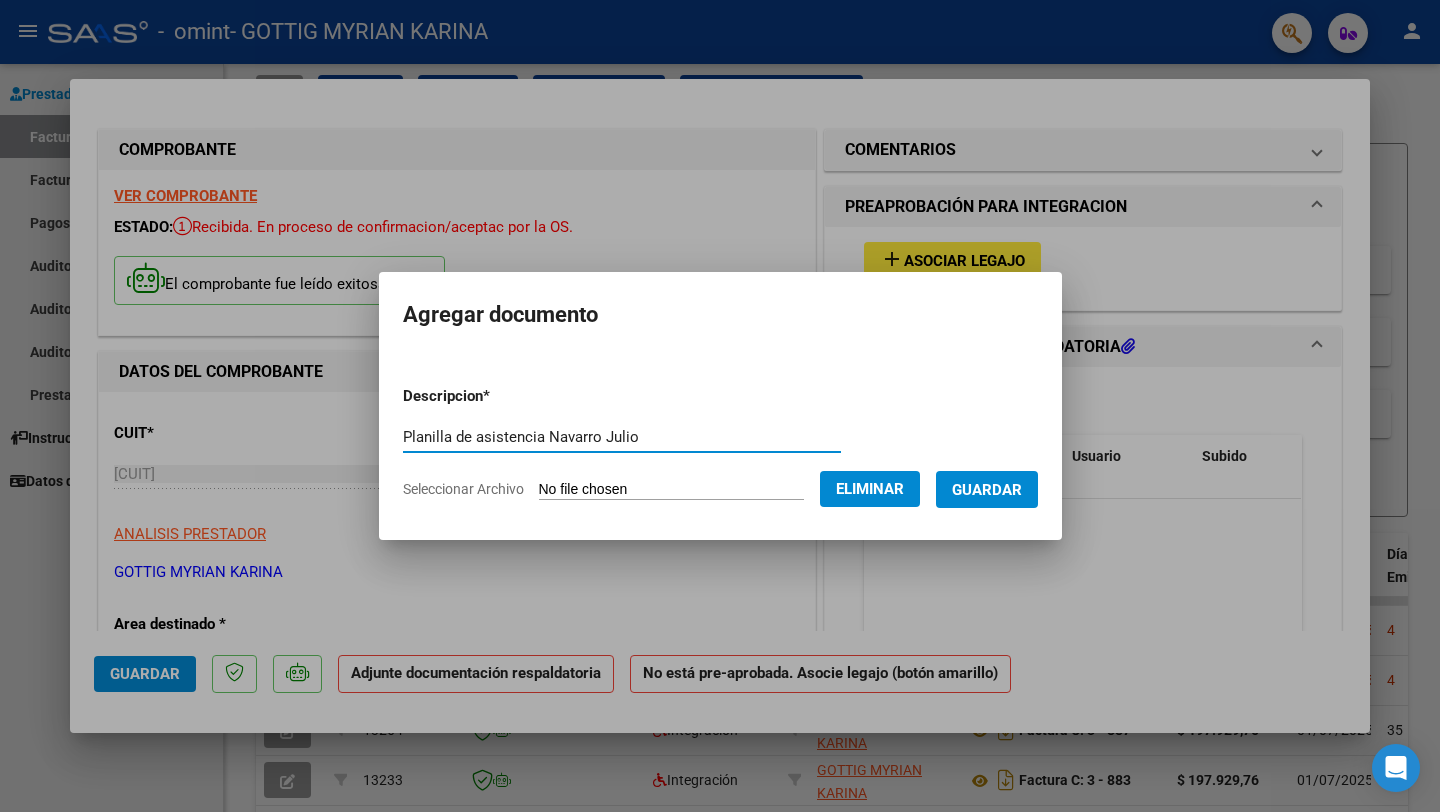 type on "Planilla de asistencia Navarro Julio" 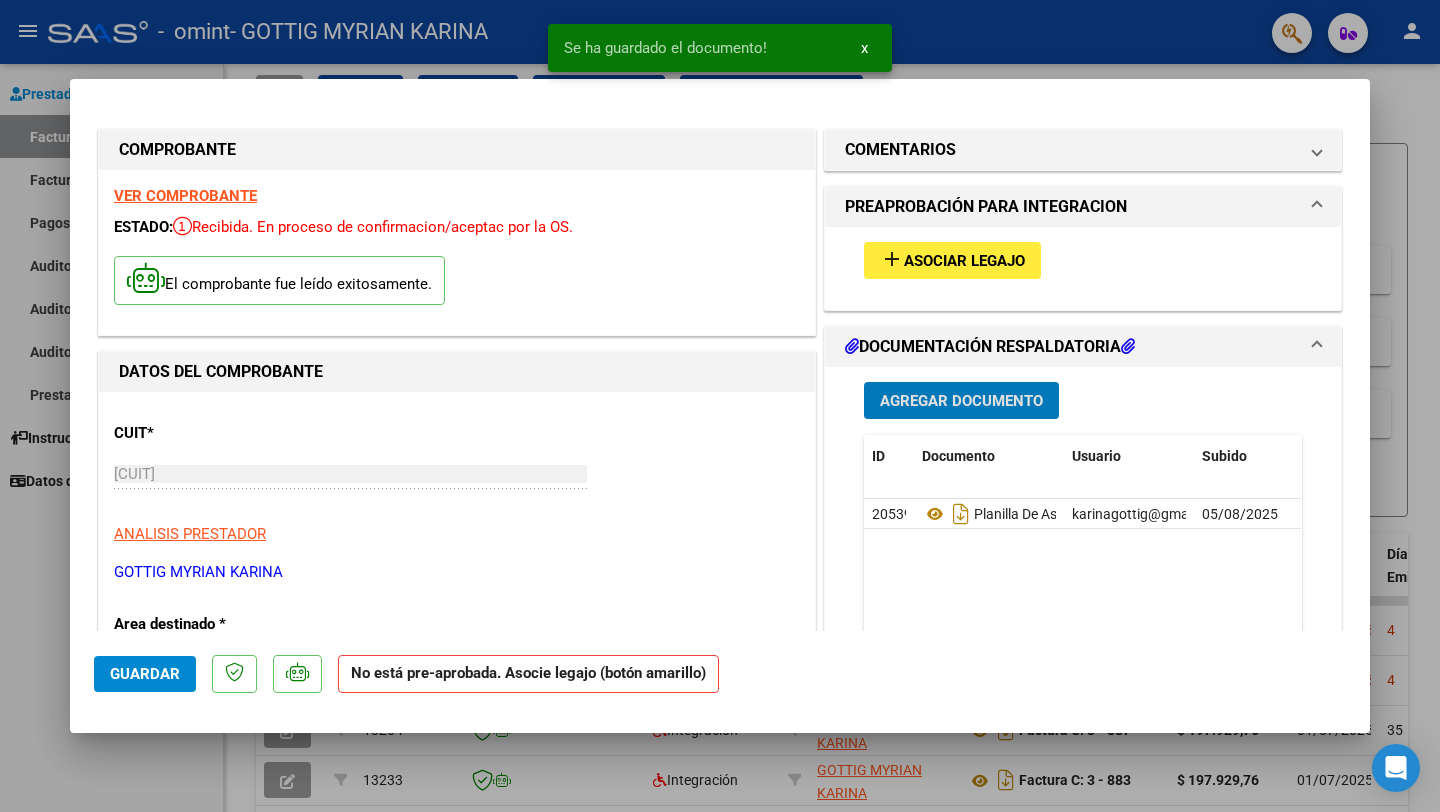 click on "Guardar" 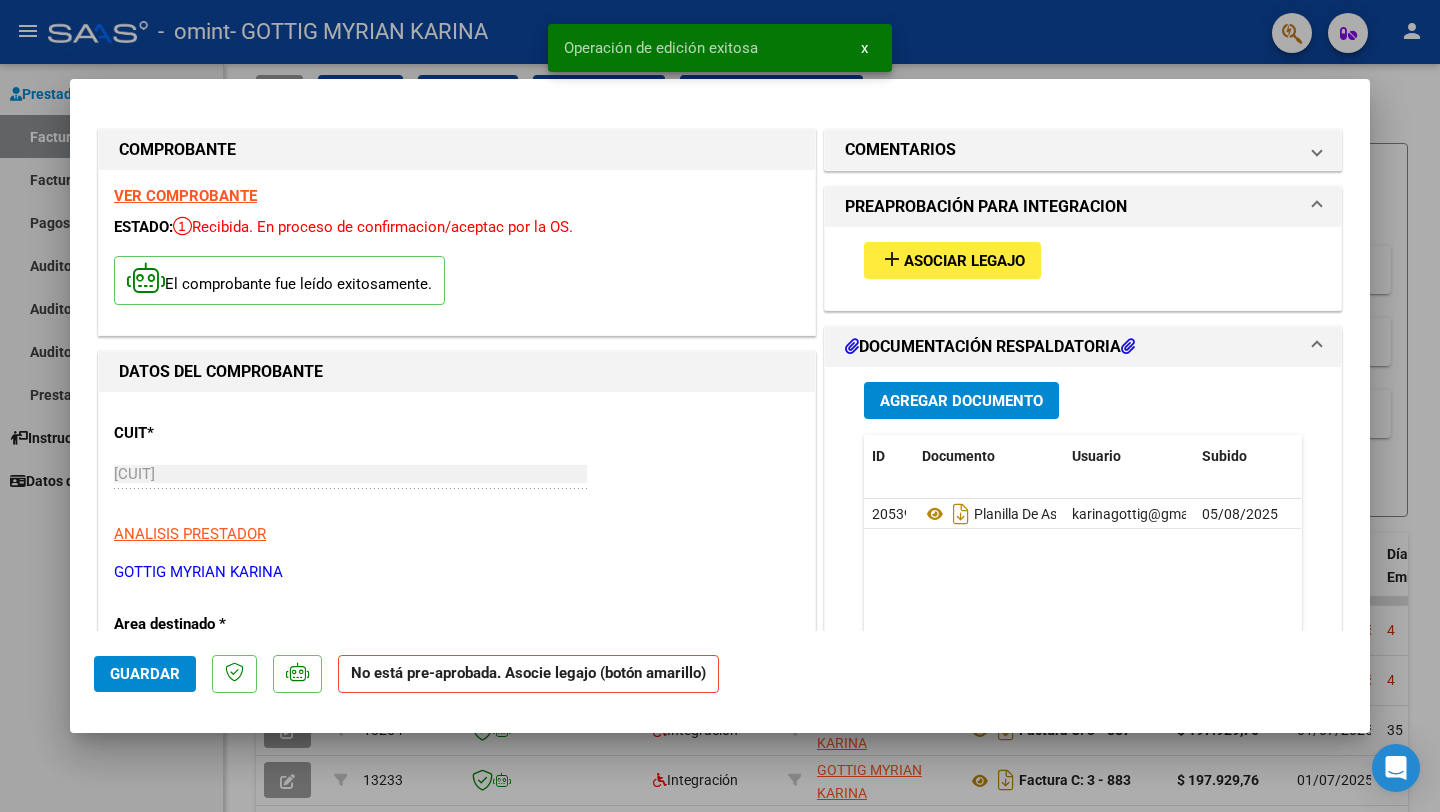 click at bounding box center [720, 406] 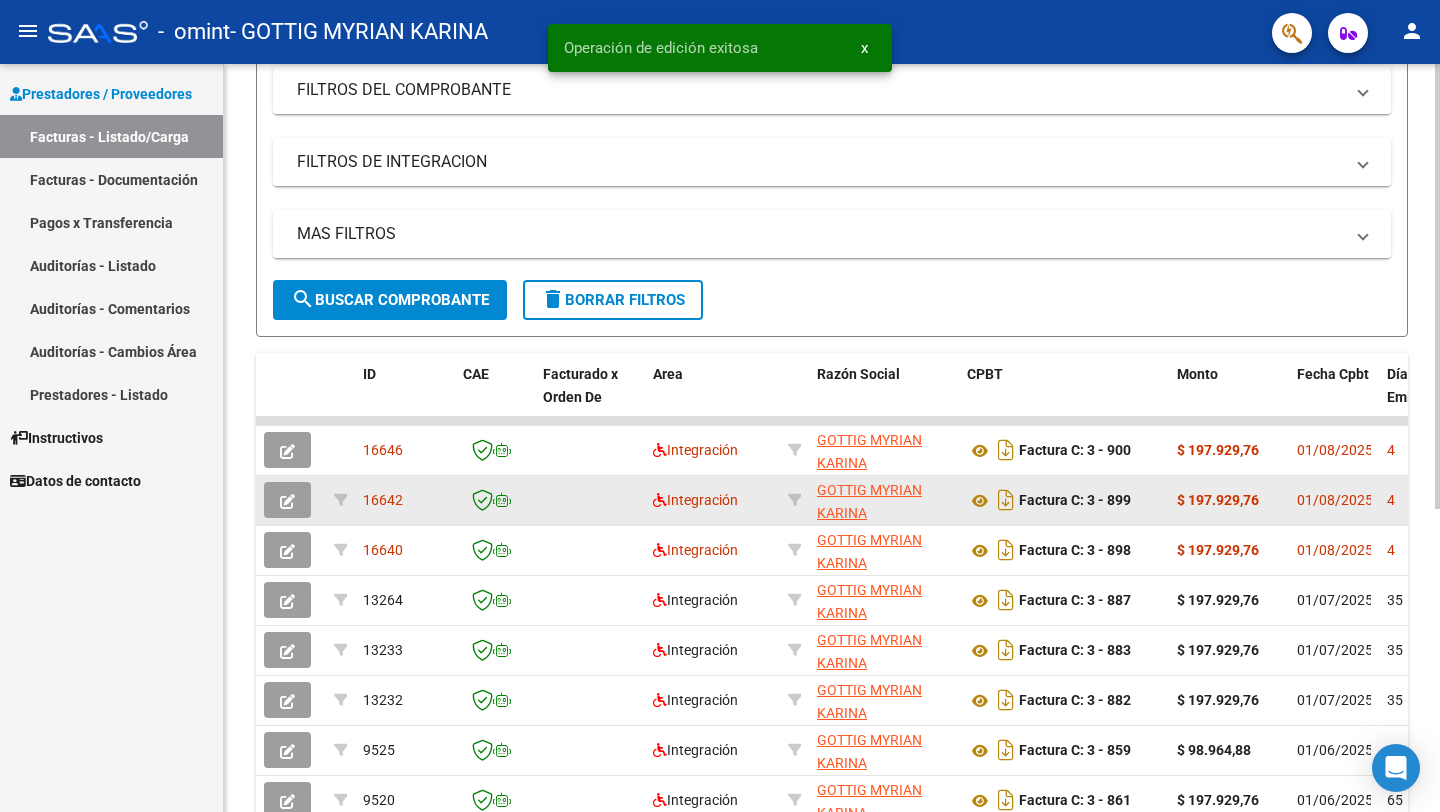 scroll, scrollTop: 291, scrollLeft: 0, axis: vertical 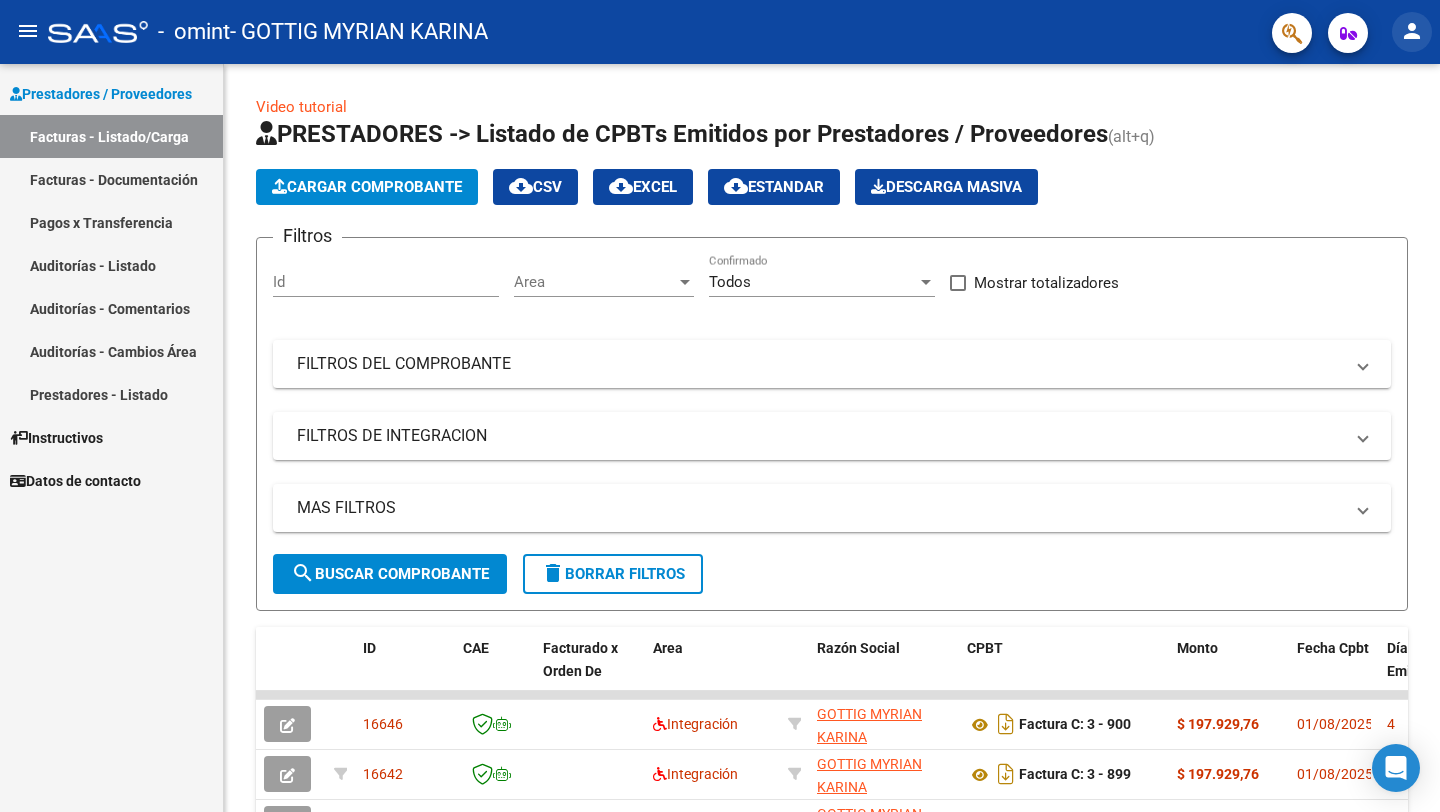 click on "person" 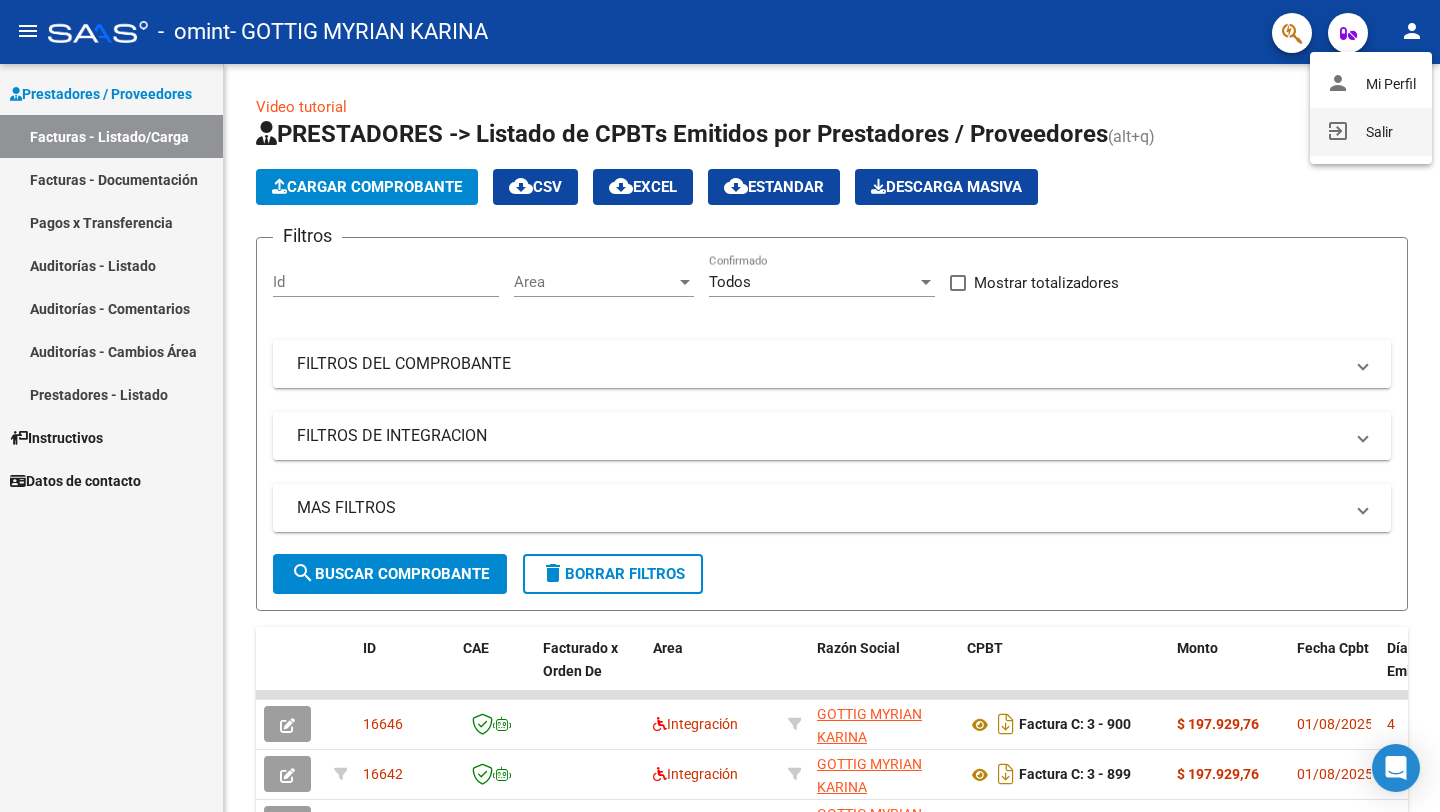click on "exit_to_app  Salir" at bounding box center [1371, 132] 